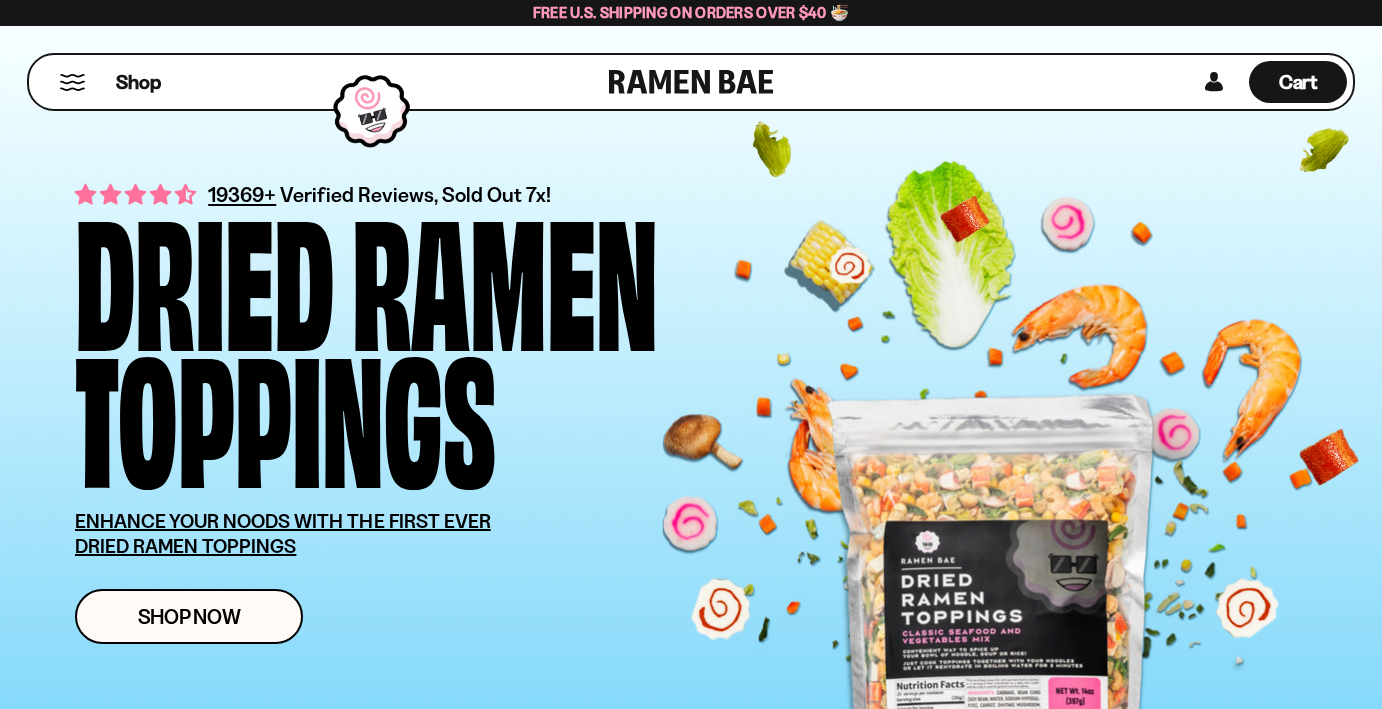 scroll, scrollTop: 200, scrollLeft: 0, axis: vertical 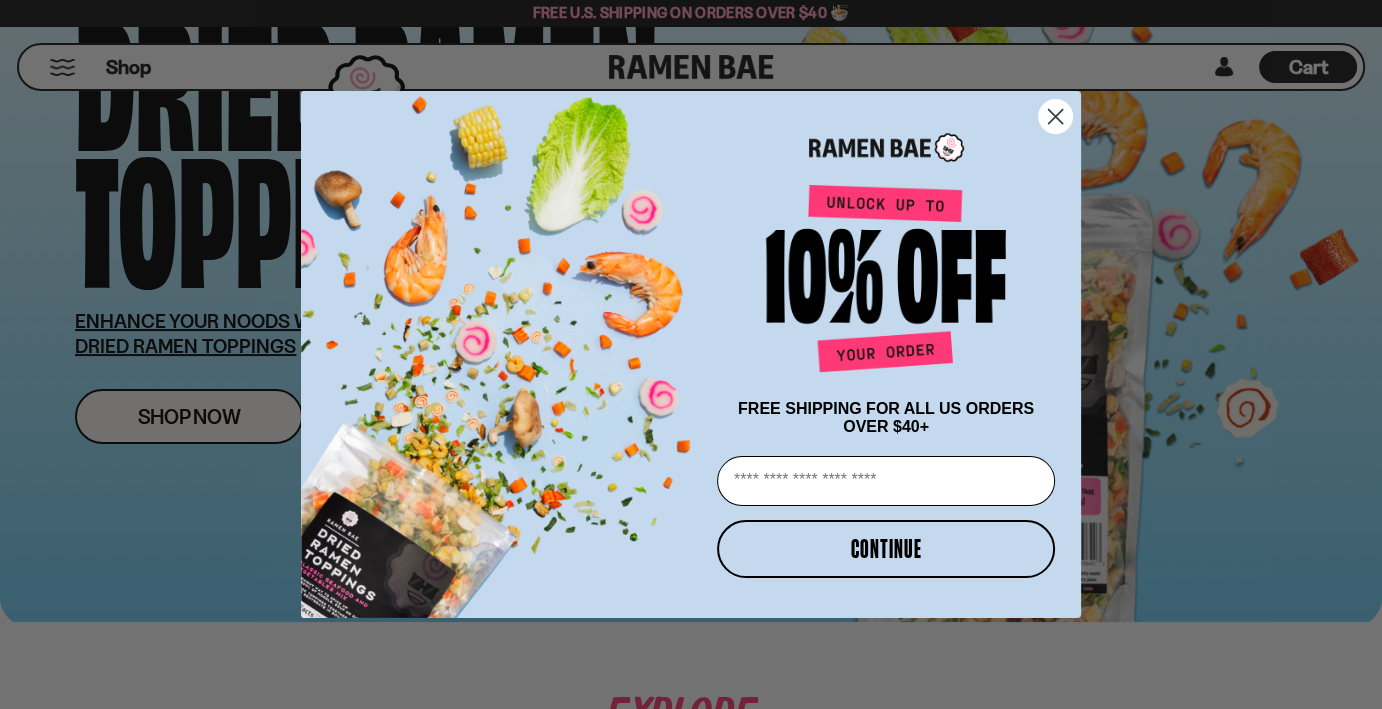 click 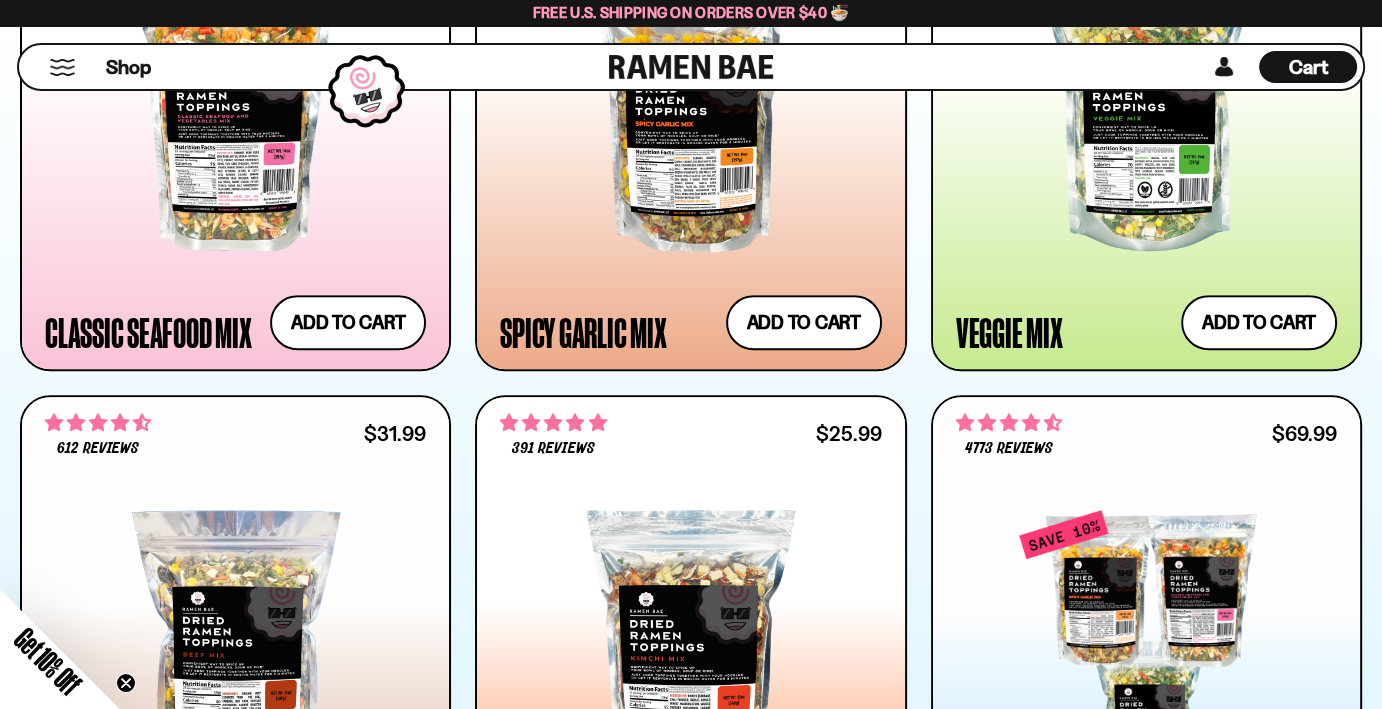 scroll, scrollTop: 1300, scrollLeft: 0, axis: vertical 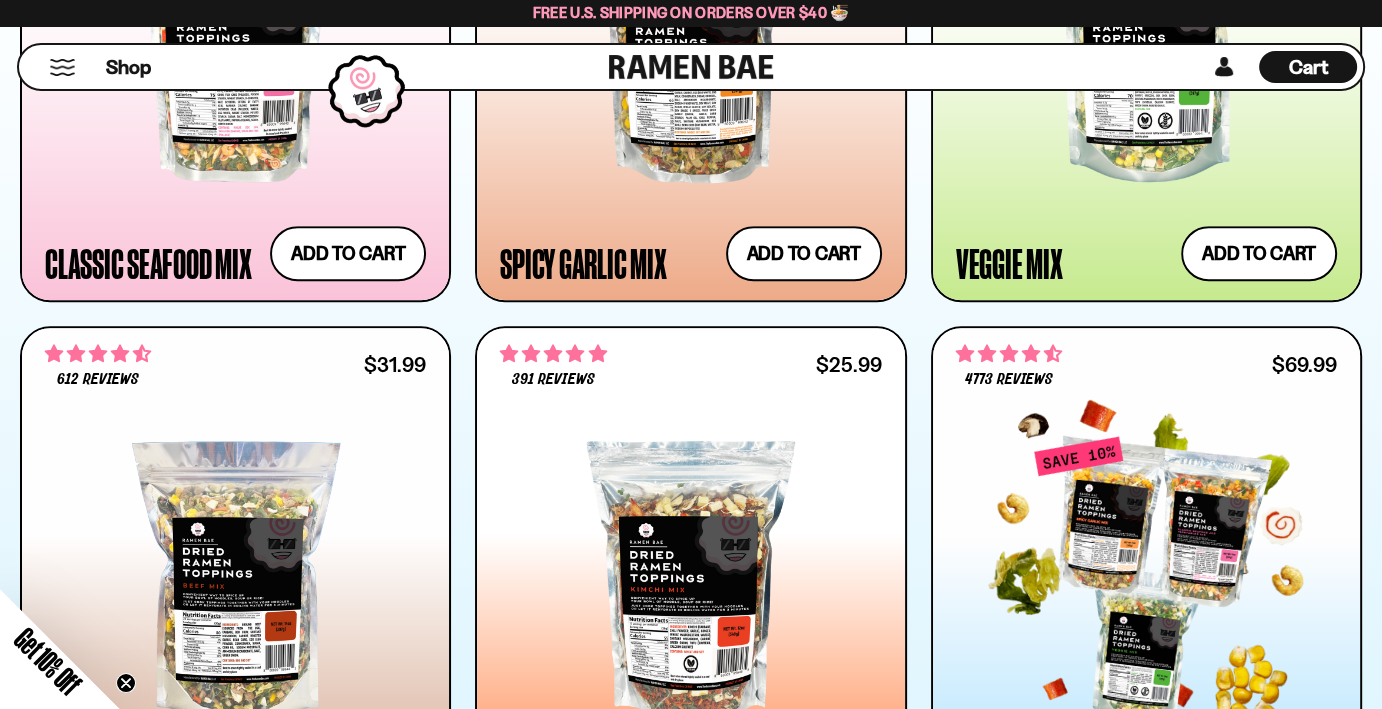 click at bounding box center (1146, 583) 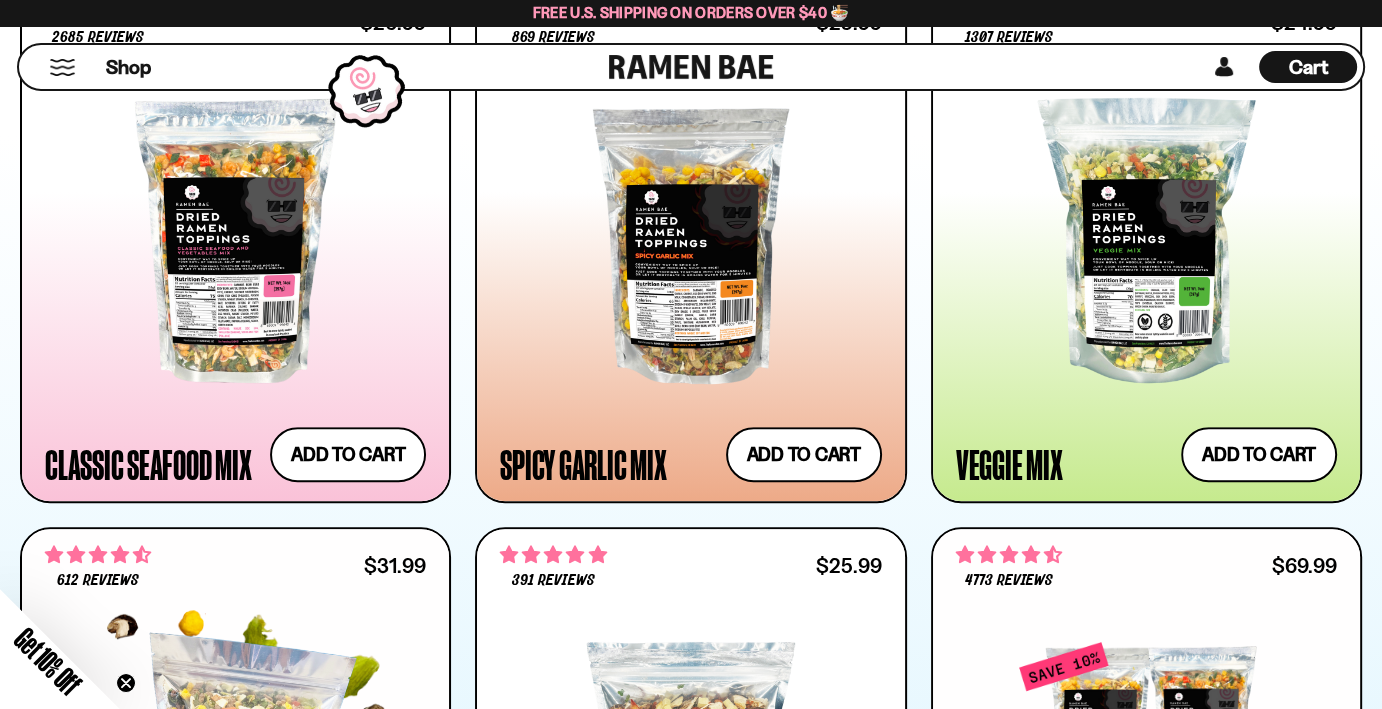 scroll, scrollTop: 900, scrollLeft: 0, axis: vertical 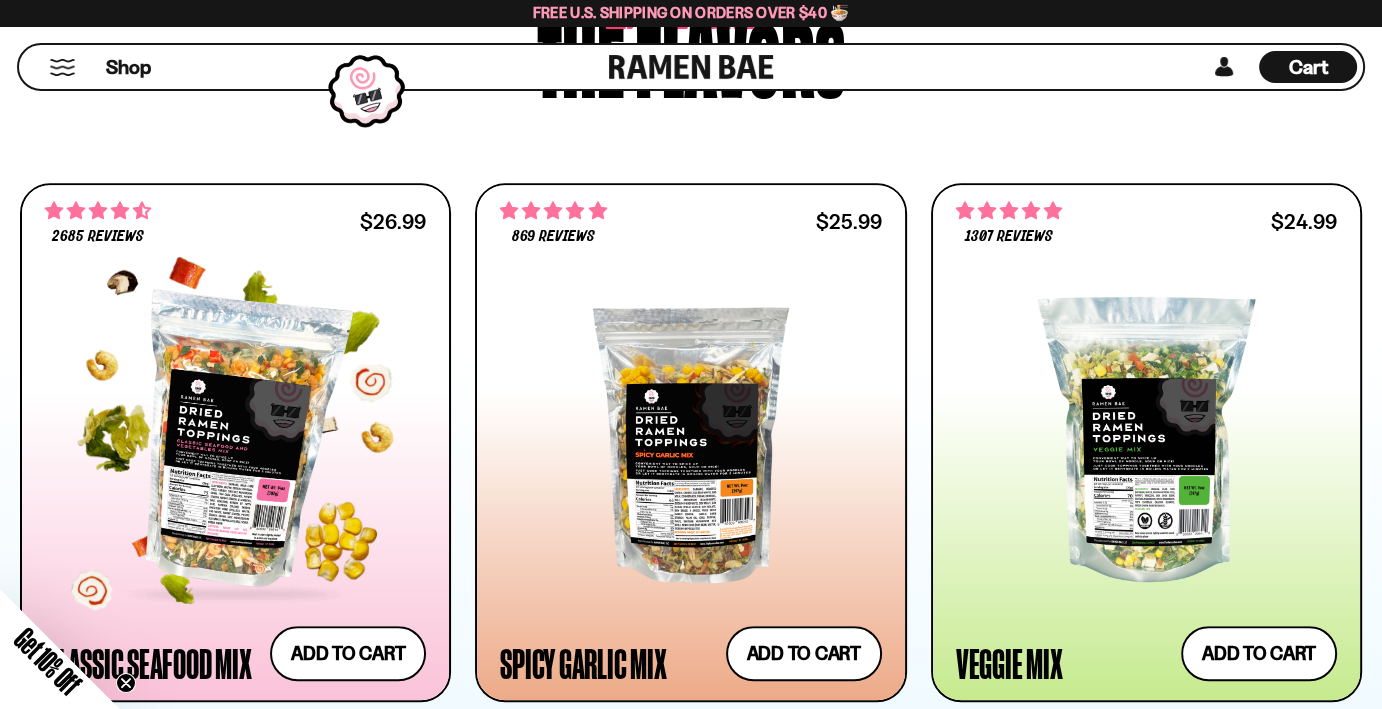 click at bounding box center [235, 440] 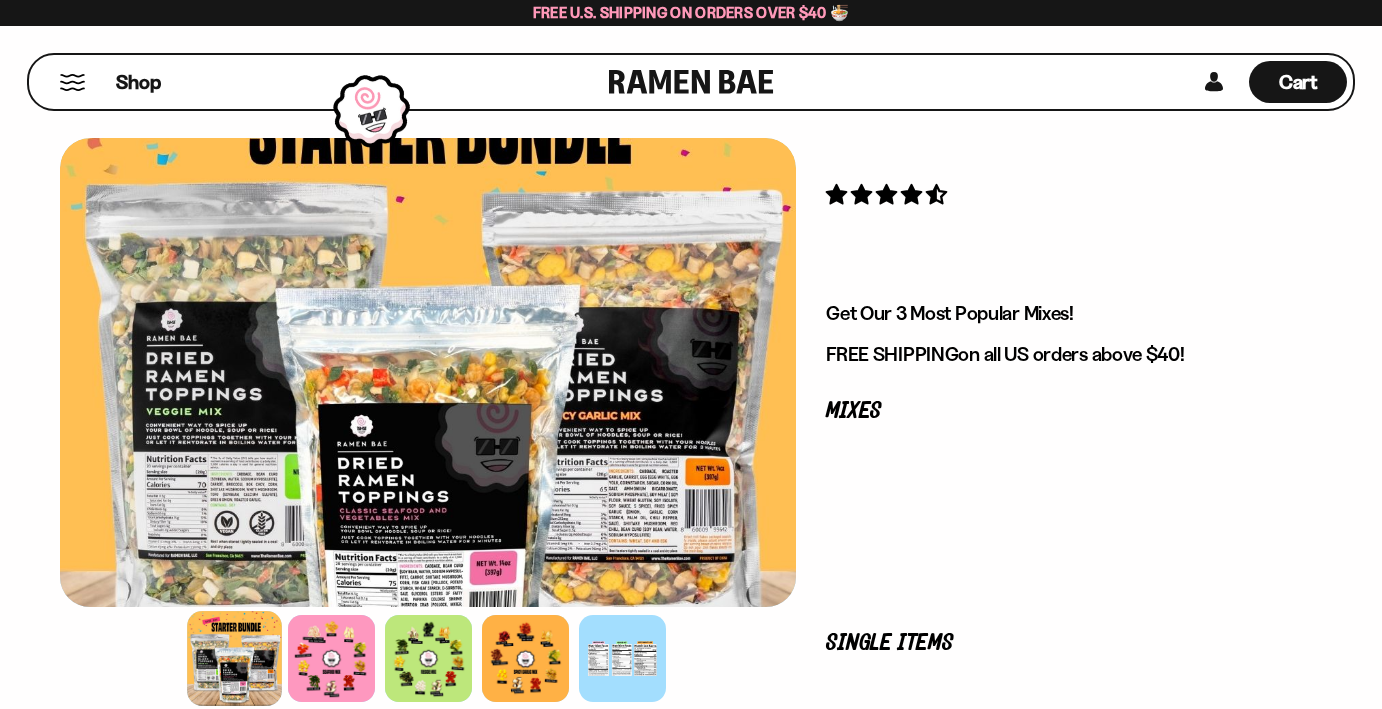 scroll, scrollTop: 0, scrollLeft: 0, axis: both 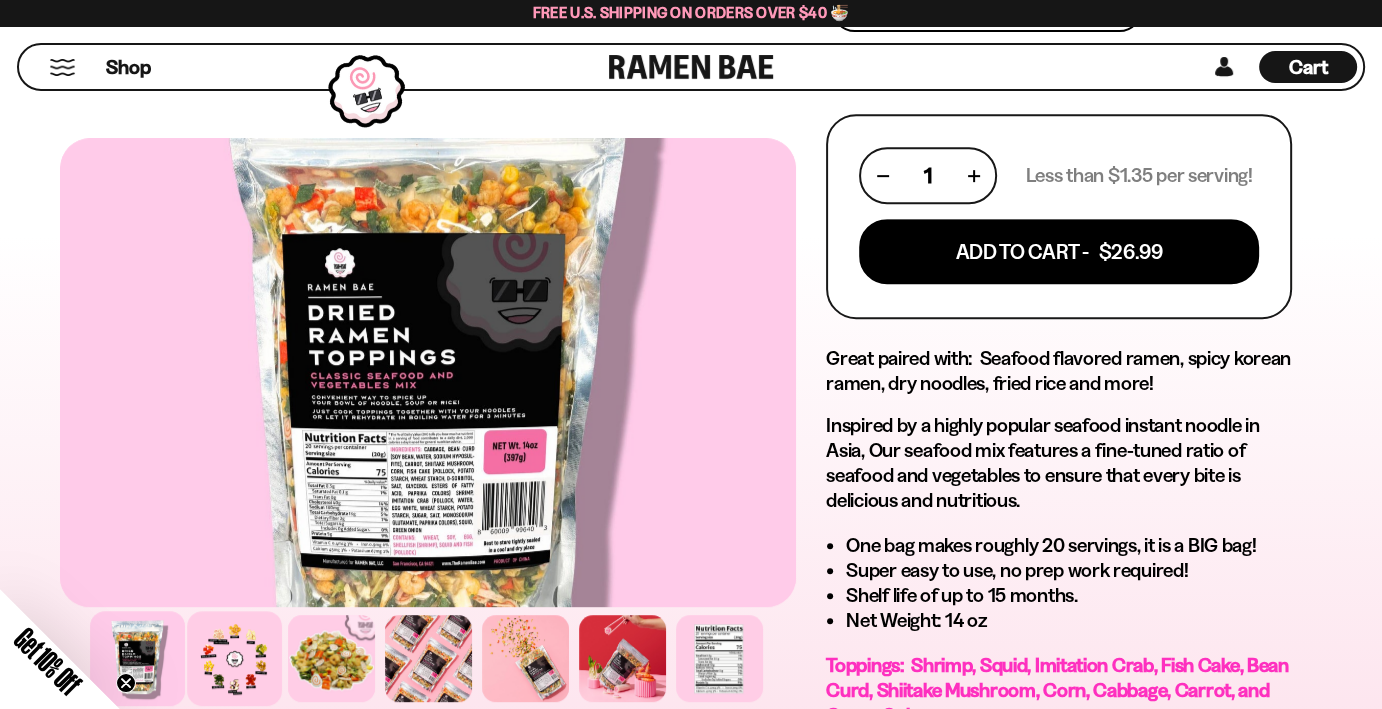 click at bounding box center (234, 658) 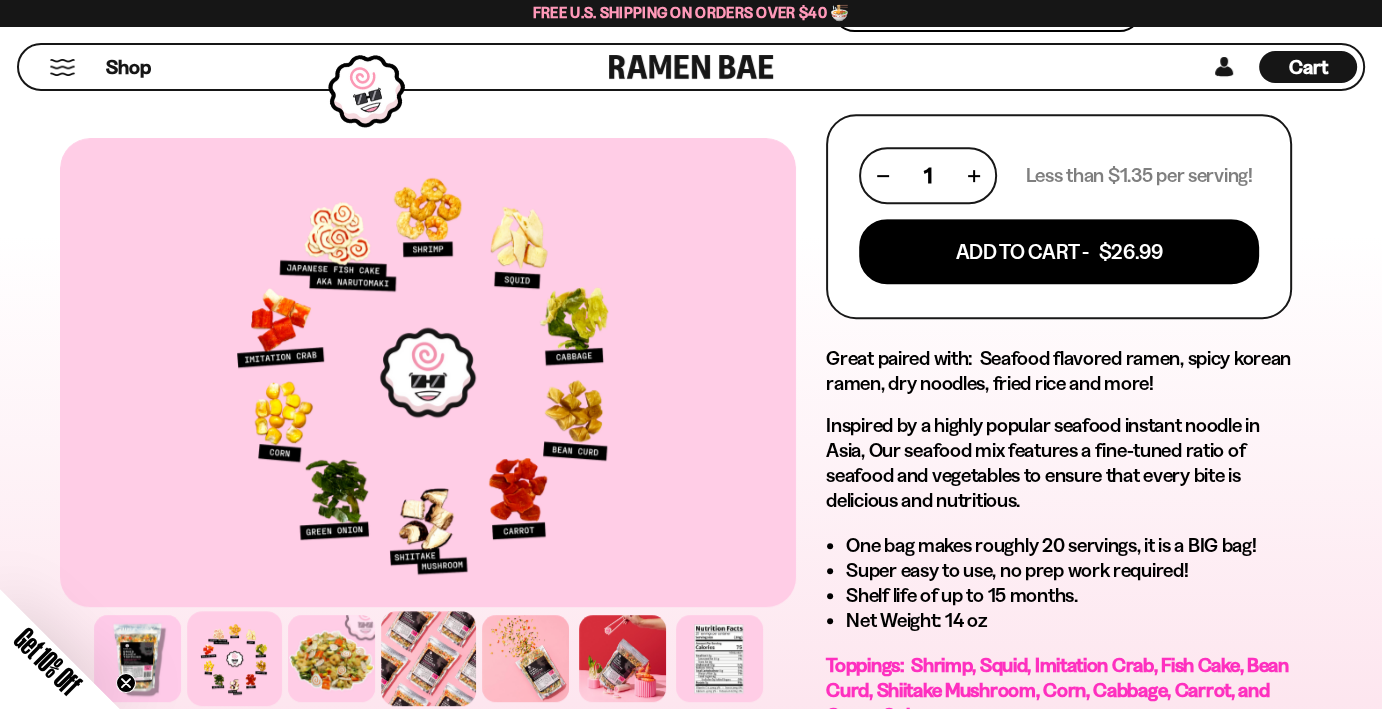 click at bounding box center (428, 658) 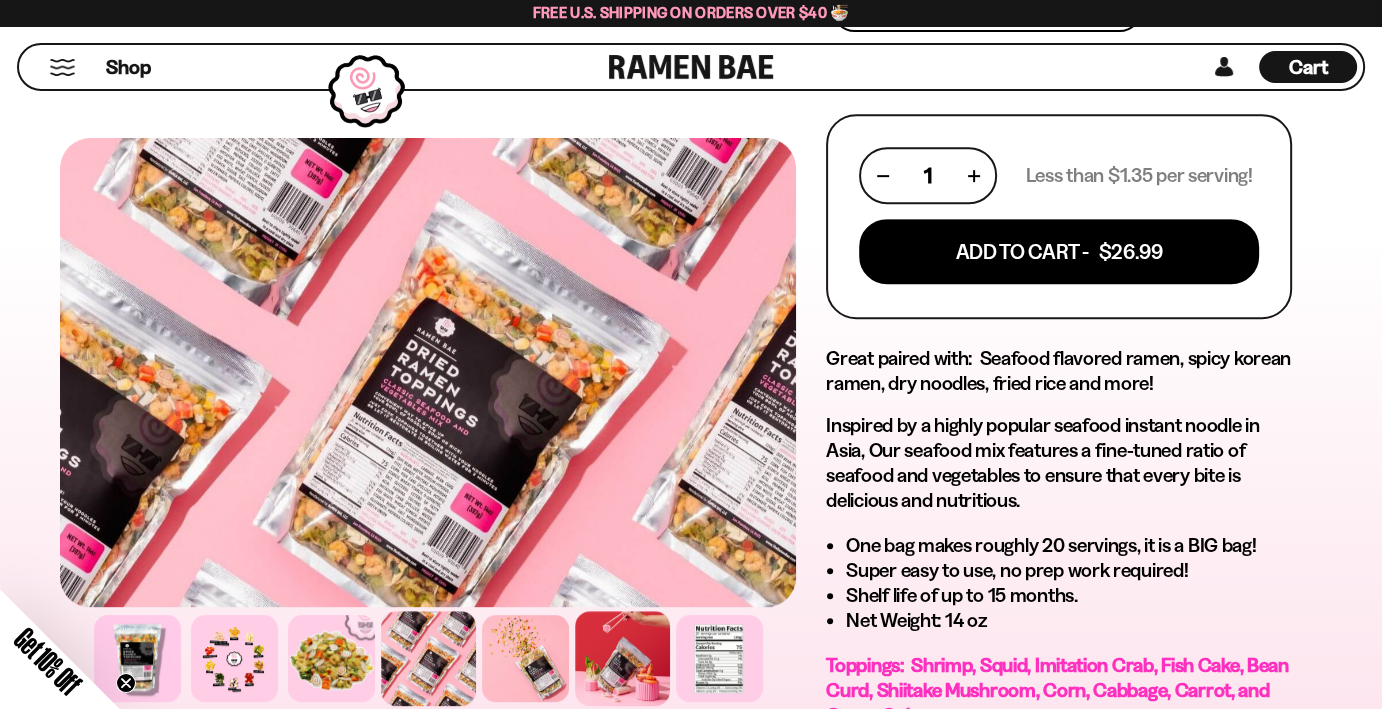 click at bounding box center [622, 658] 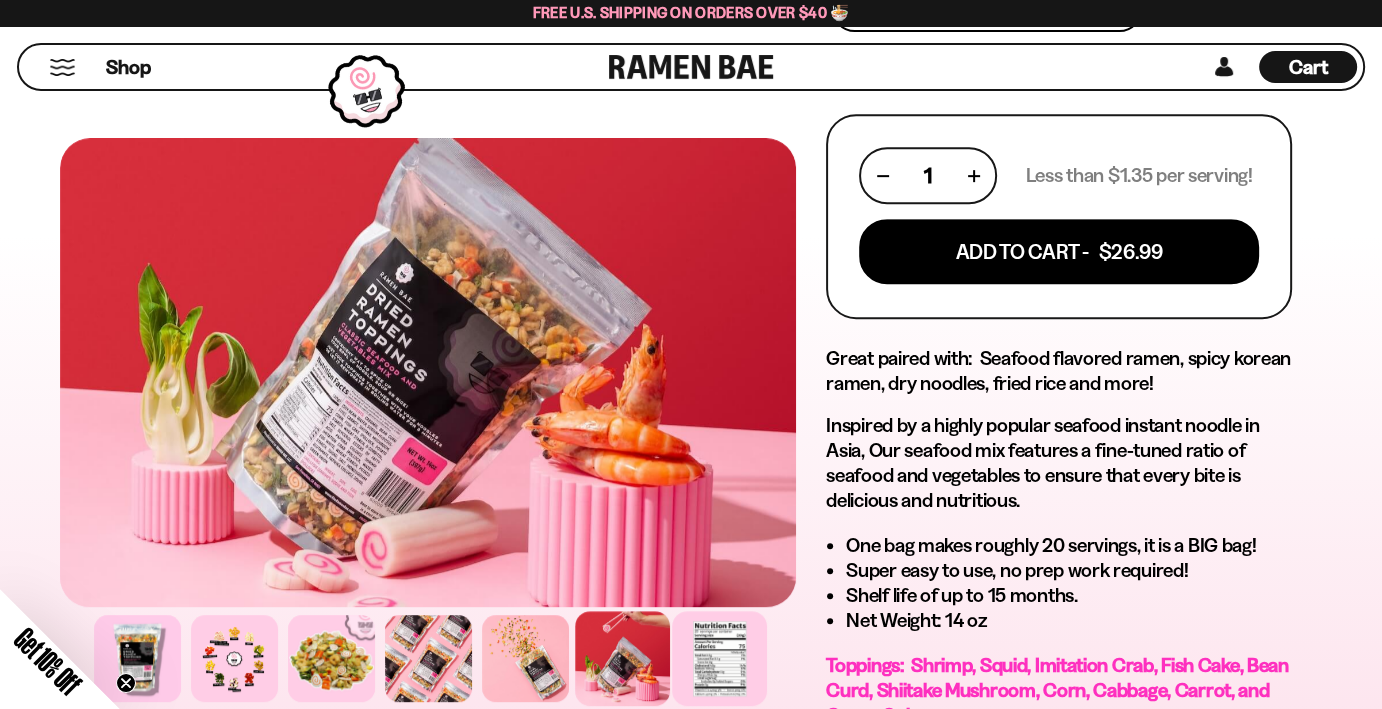 click at bounding box center (719, 658) 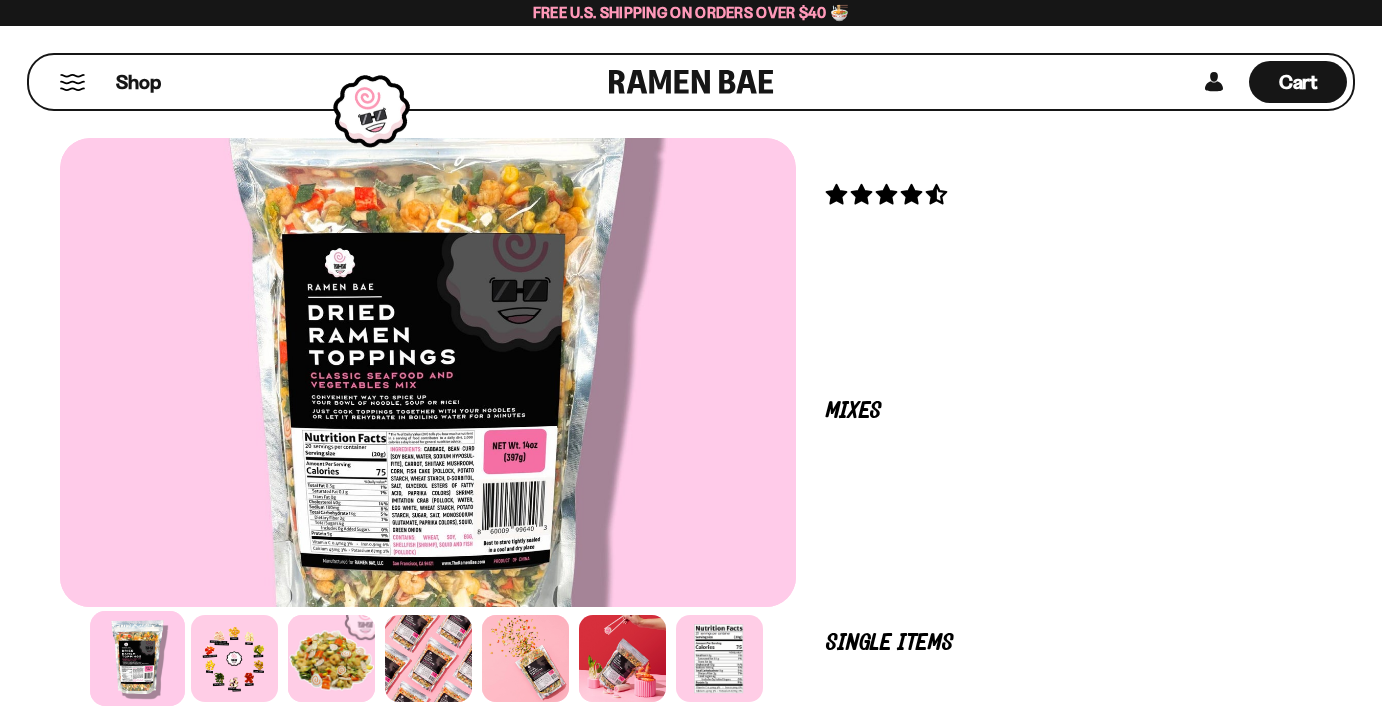 scroll, scrollTop: 0, scrollLeft: 0, axis: both 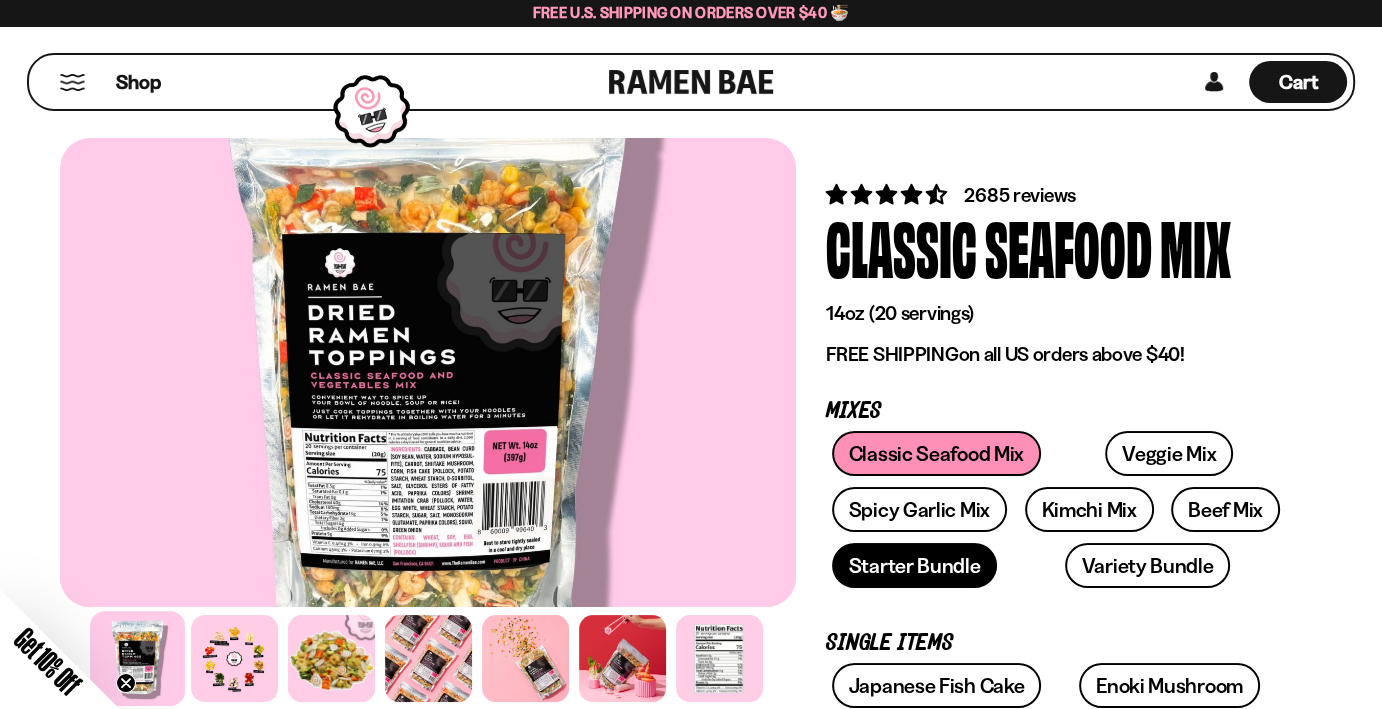 click on "Starter Bundle" at bounding box center [915, 565] 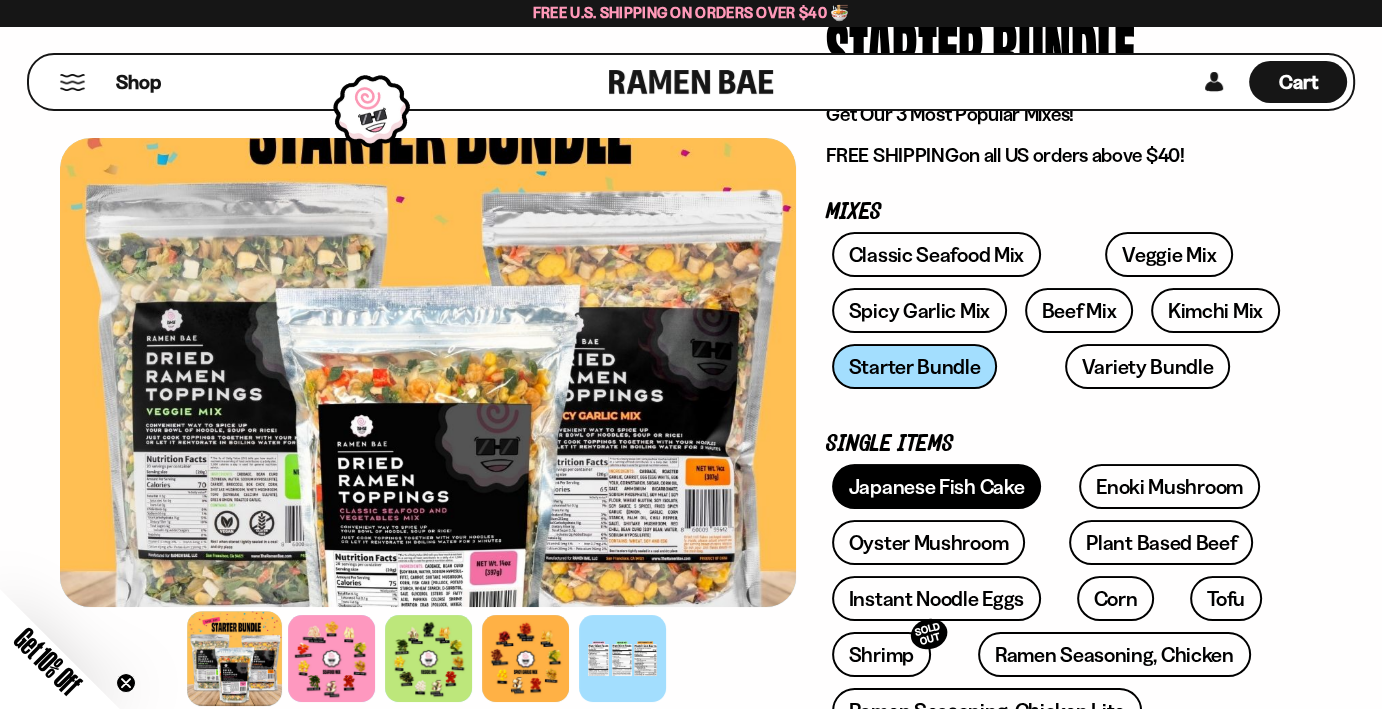 scroll, scrollTop: 200, scrollLeft: 0, axis: vertical 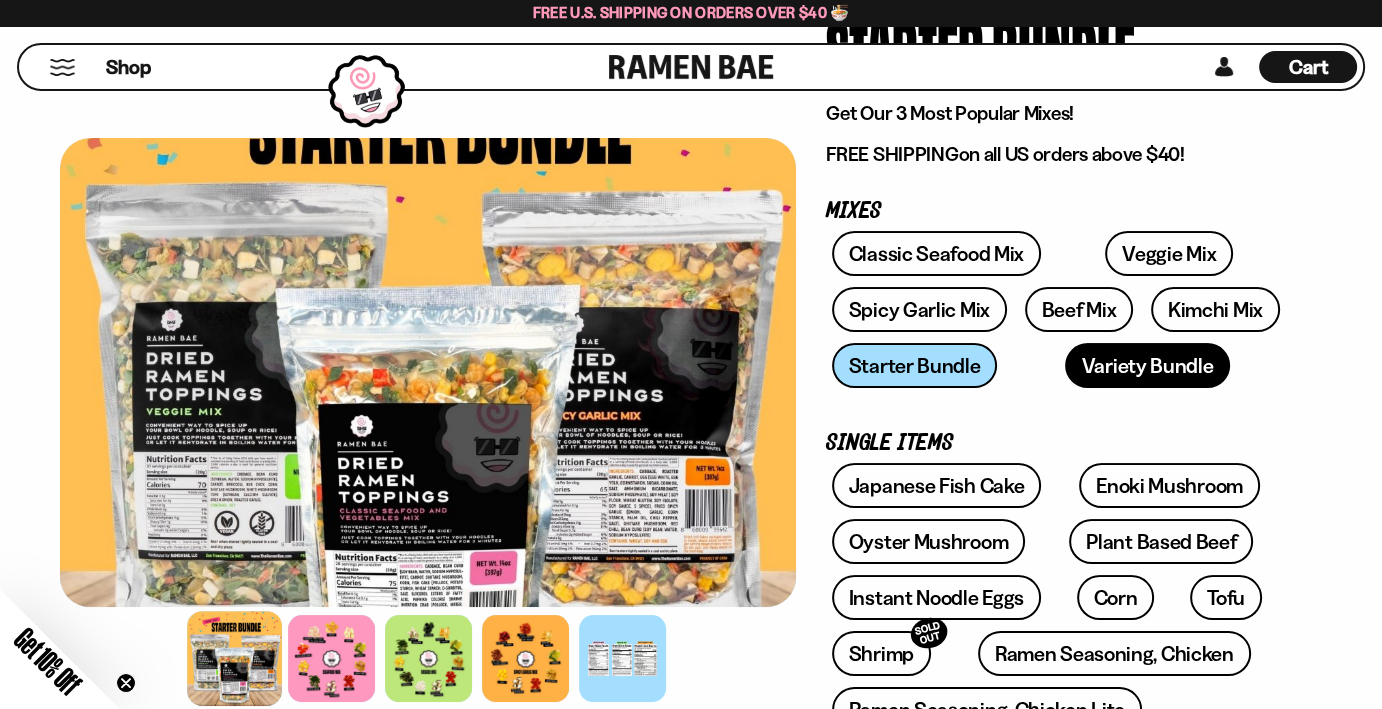 click on "Variety Bundle" at bounding box center [1148, 365] 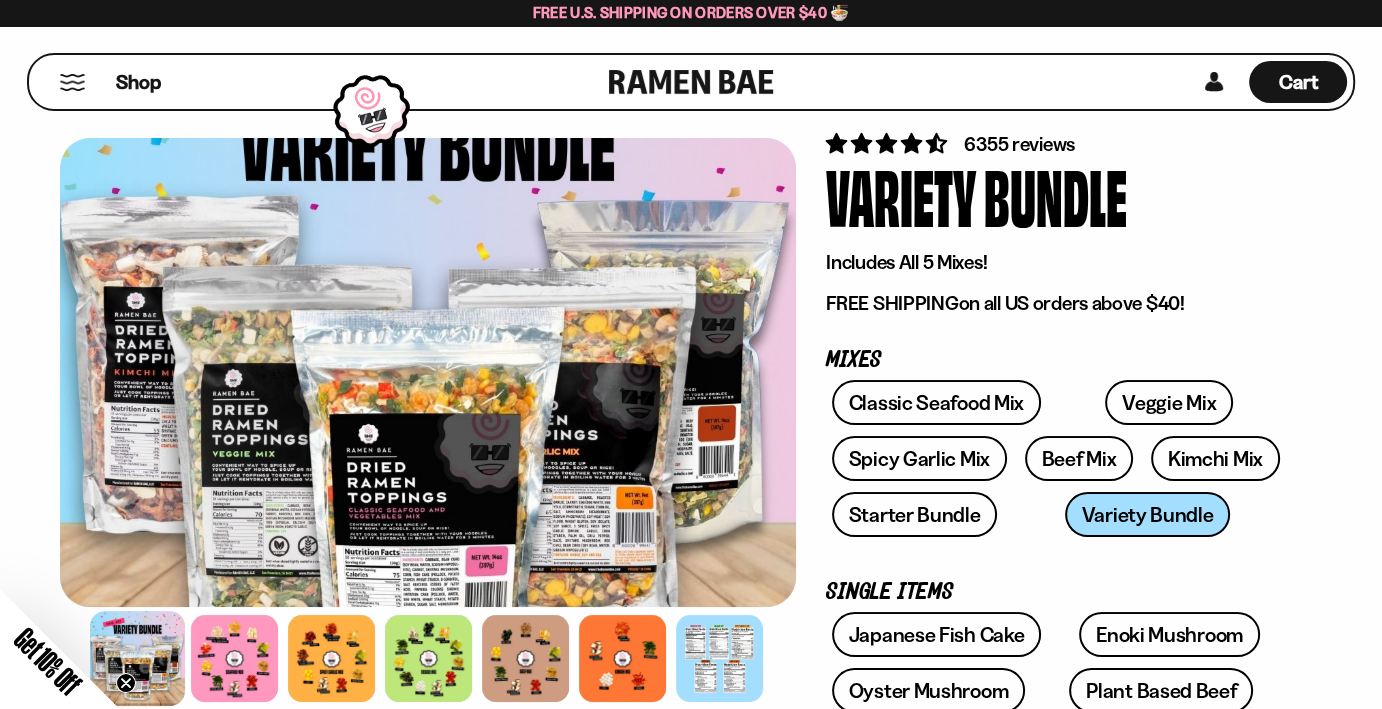 scroll, scrollTop: 0, scrollLeft: 0, axis: both 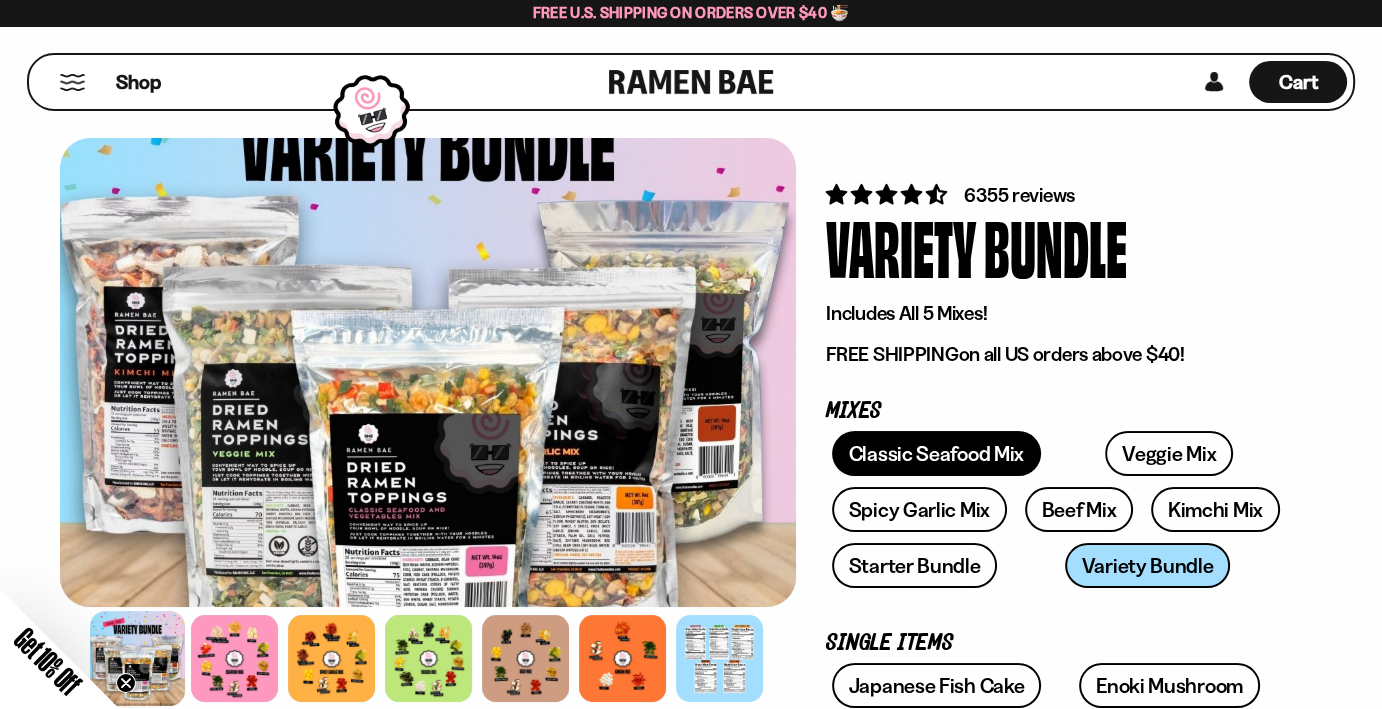 click on "Classic Seafood Mix" at bounding box center (936, 453) 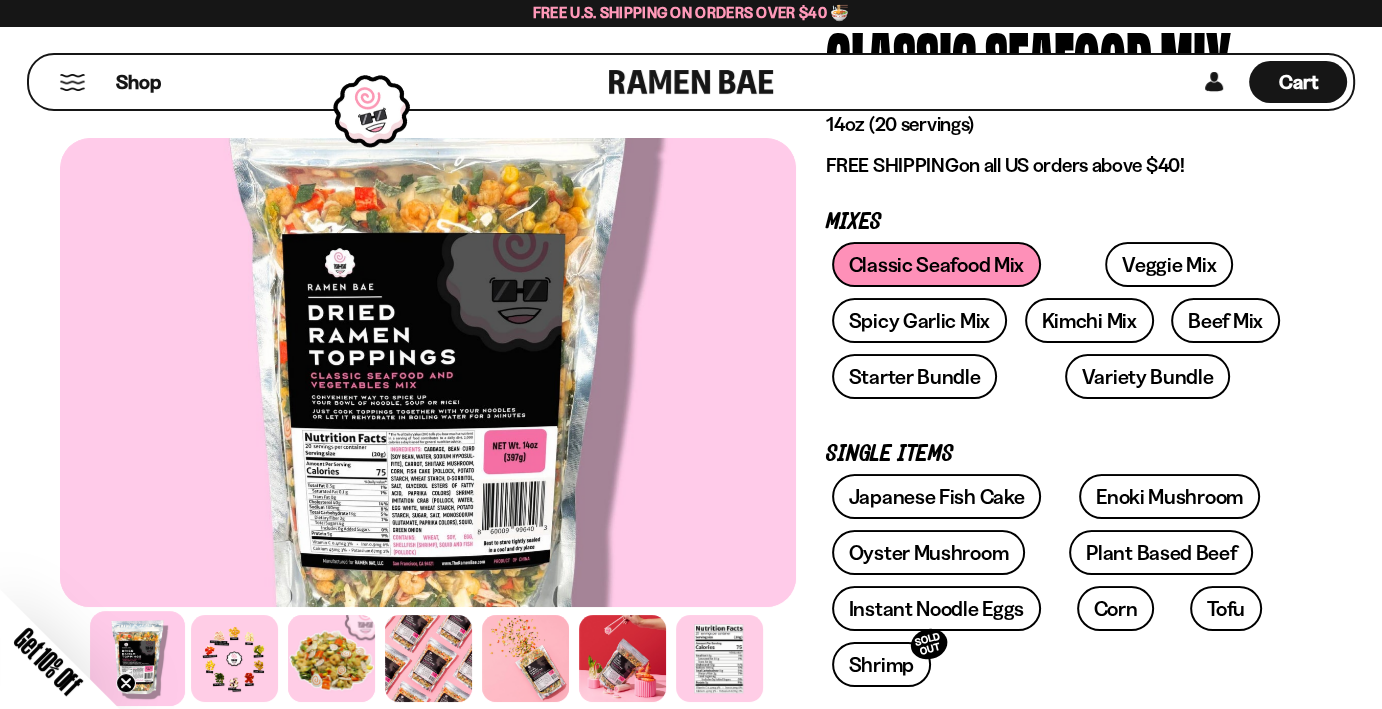 scroll, scrollTop: 200, scrollLeft: 0, axis: vertical 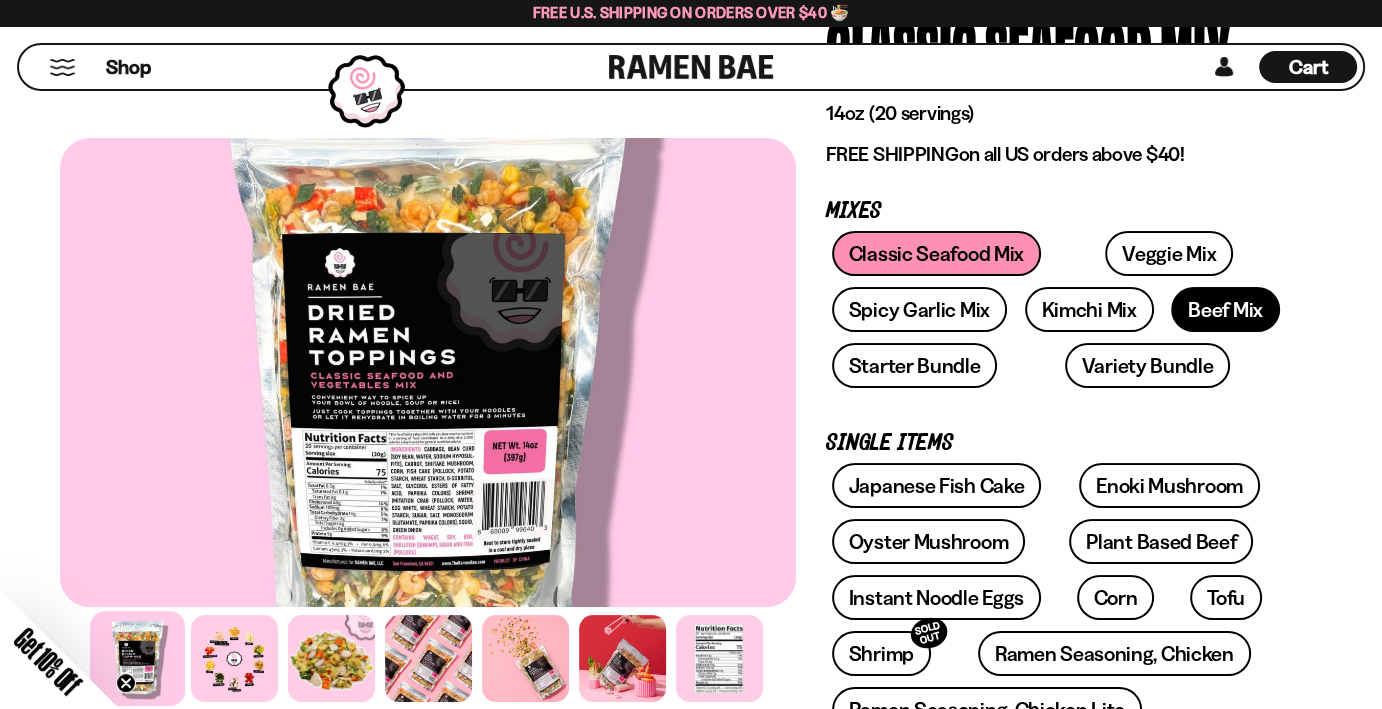 click on "Beef Mix" at bounding box center (1225, 309) 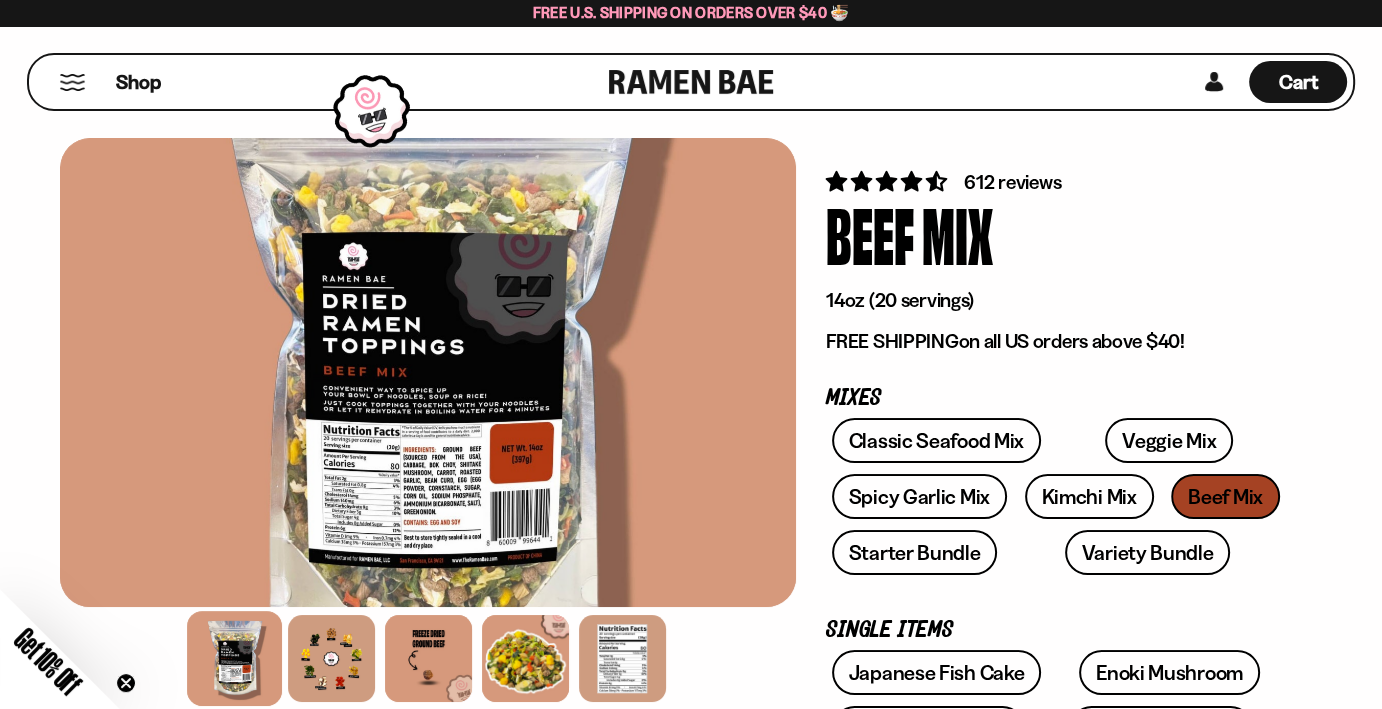 scroll, scrollTop: 100, scrollLeft: 0, axis: vertical 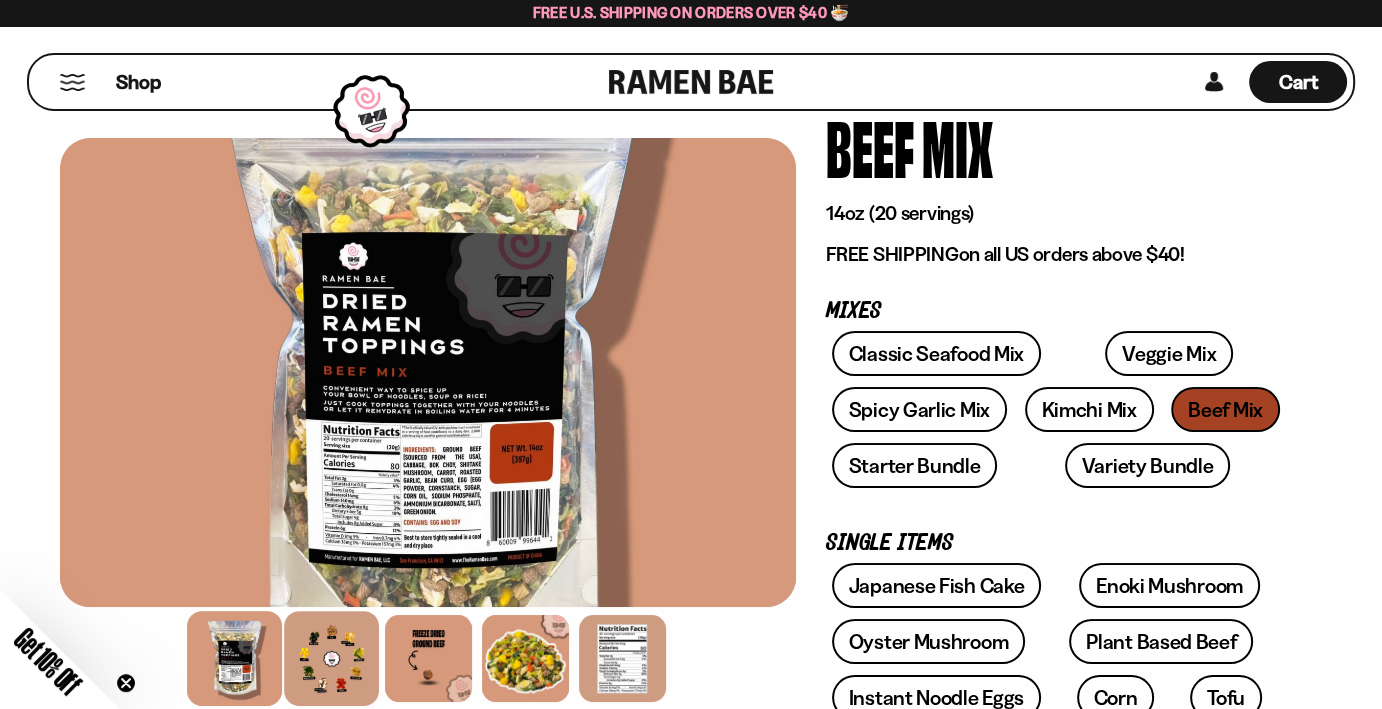 click at bounding box center (331, 658) 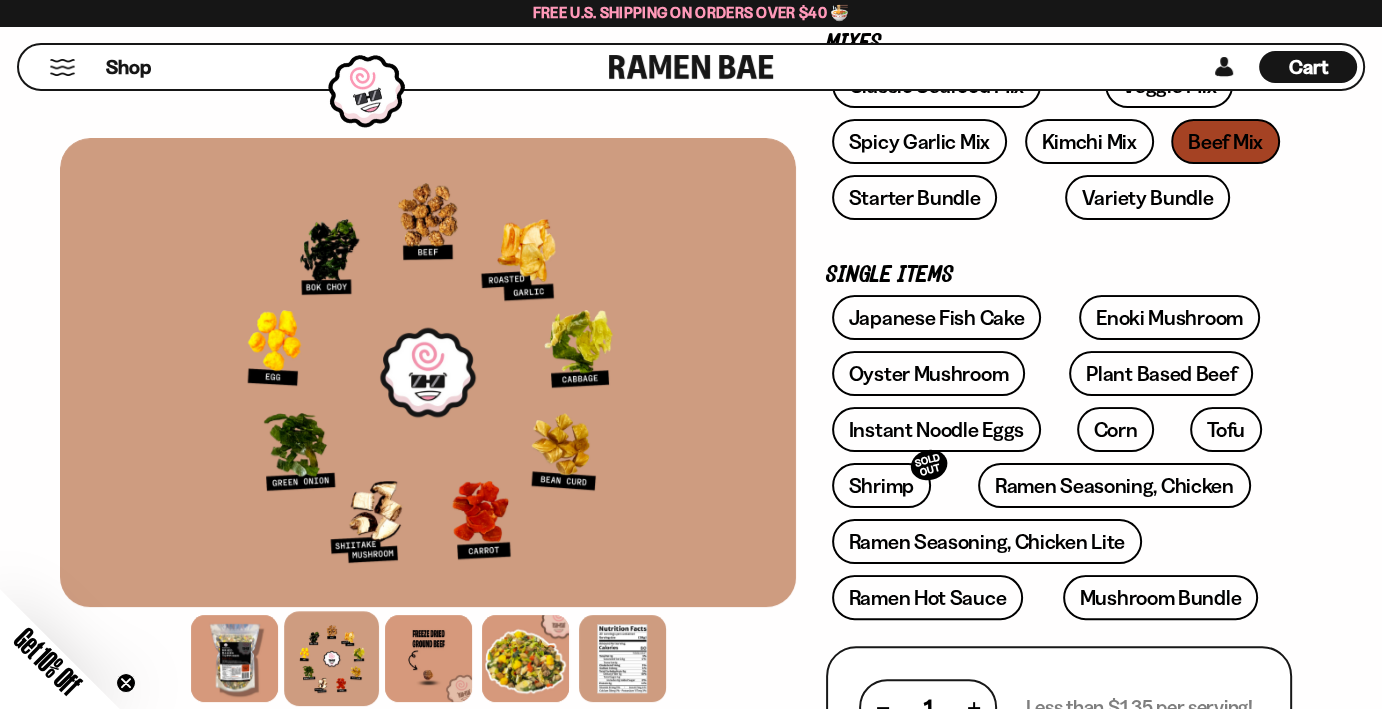 scroll, scrollTop: 500, scrollLeft: 0, axis: vertical 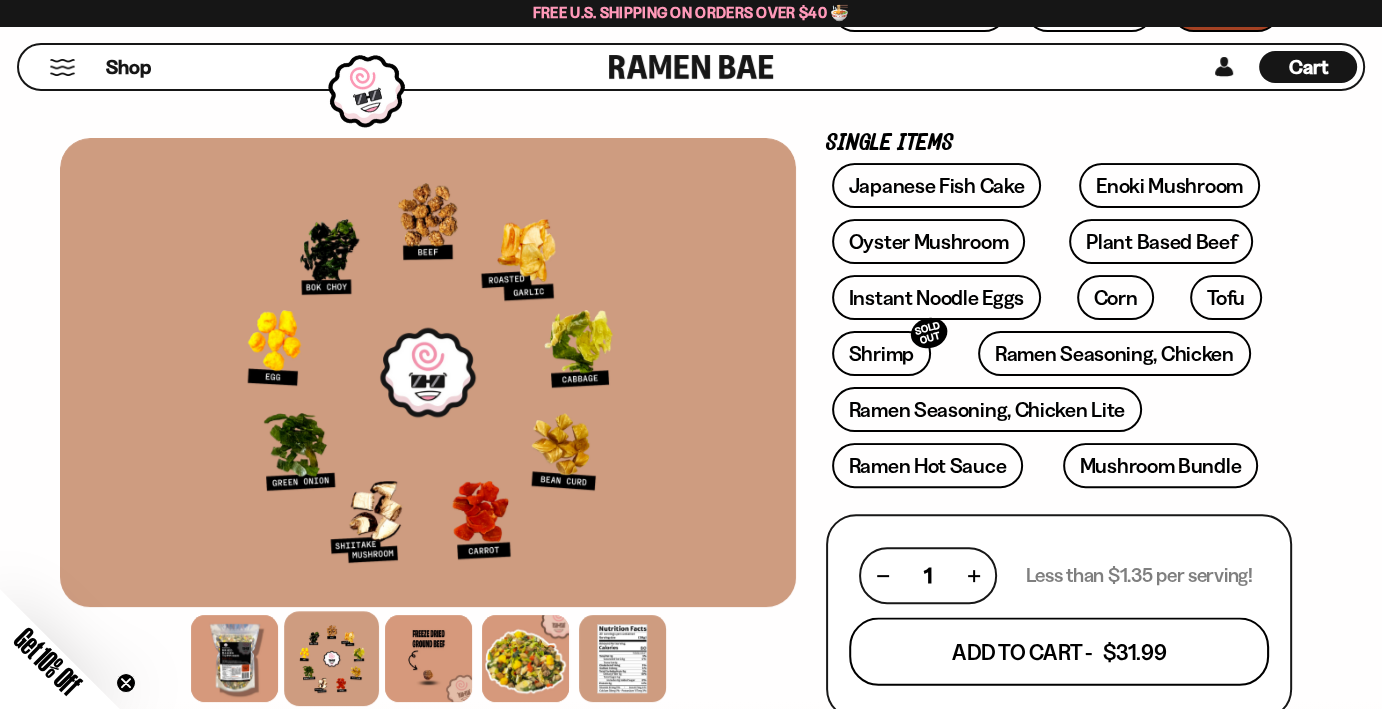 click on "Add To Cart -
$31.99" at bounding box center [1059, 652] 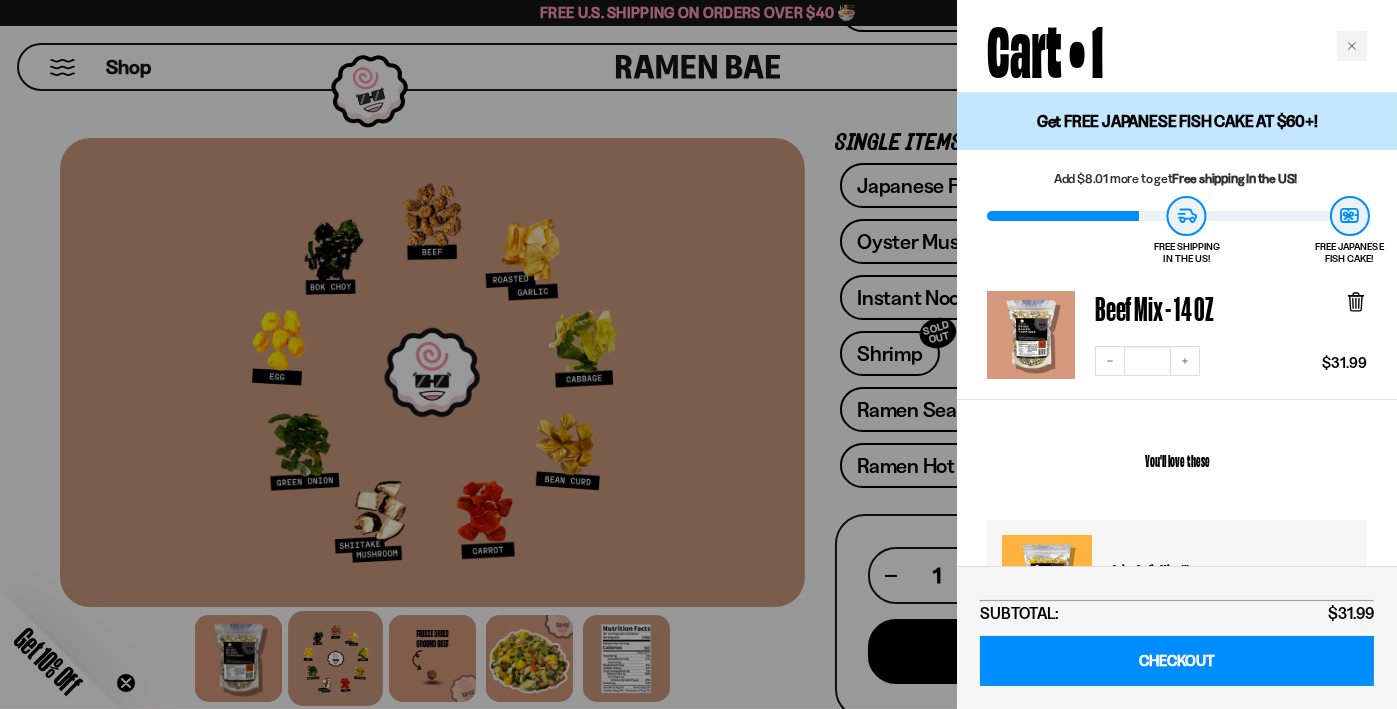 click at bounding box center [698, 354] 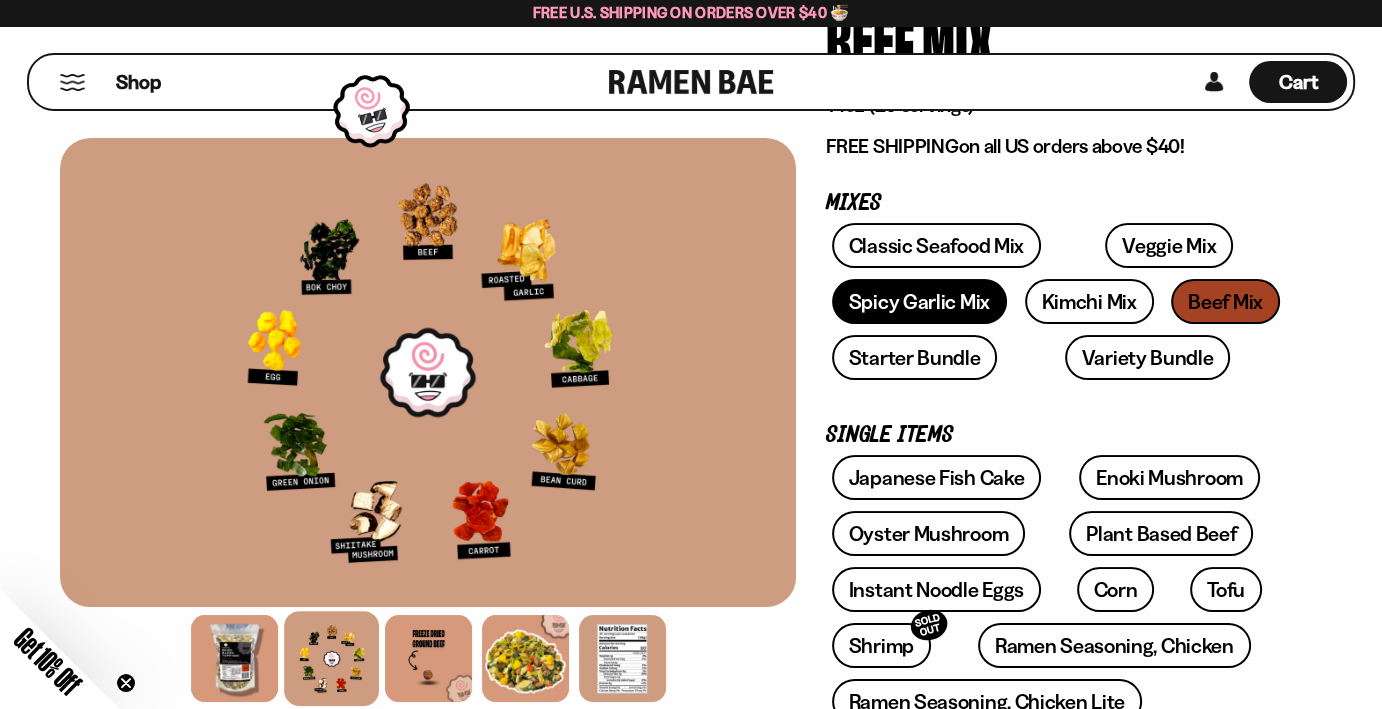 scroll, scrollTop: 100, scrollLeft: 0, axis: vertical 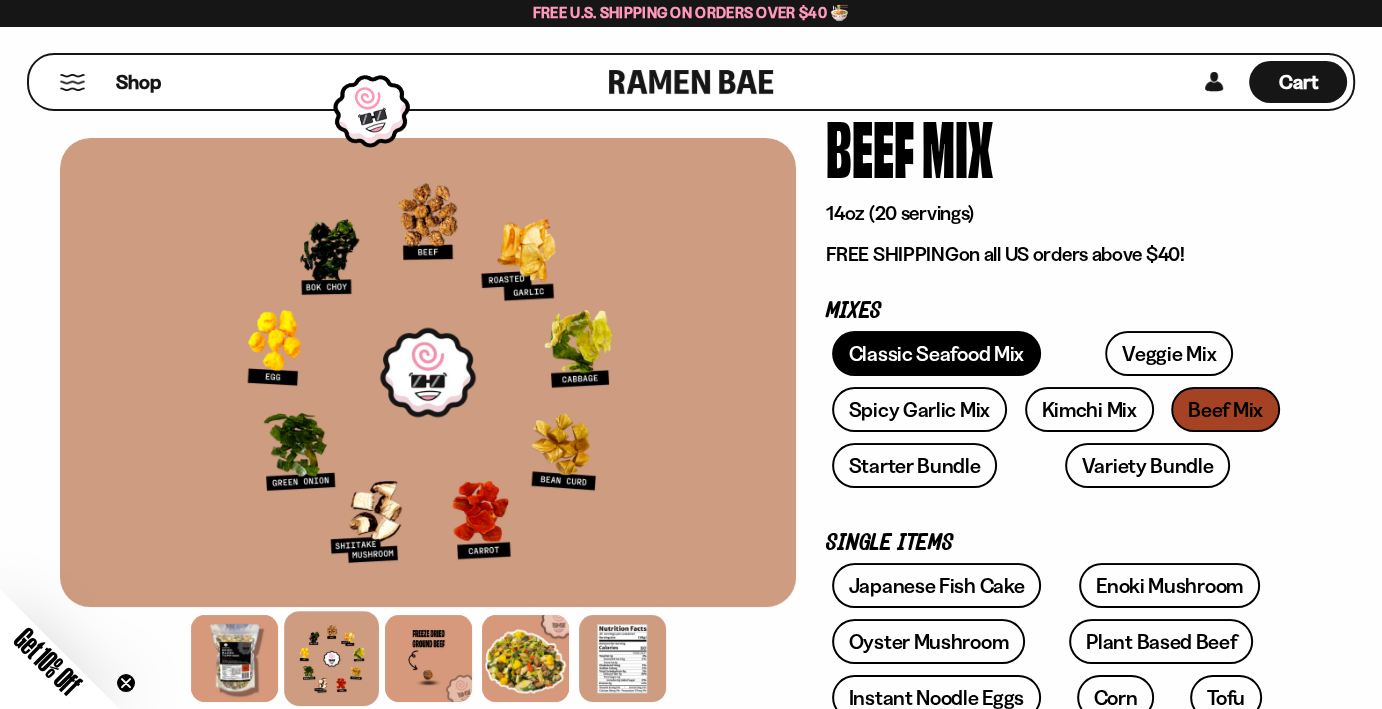 click on "Classic Seafood Mix" at bounding box center [936, 353] 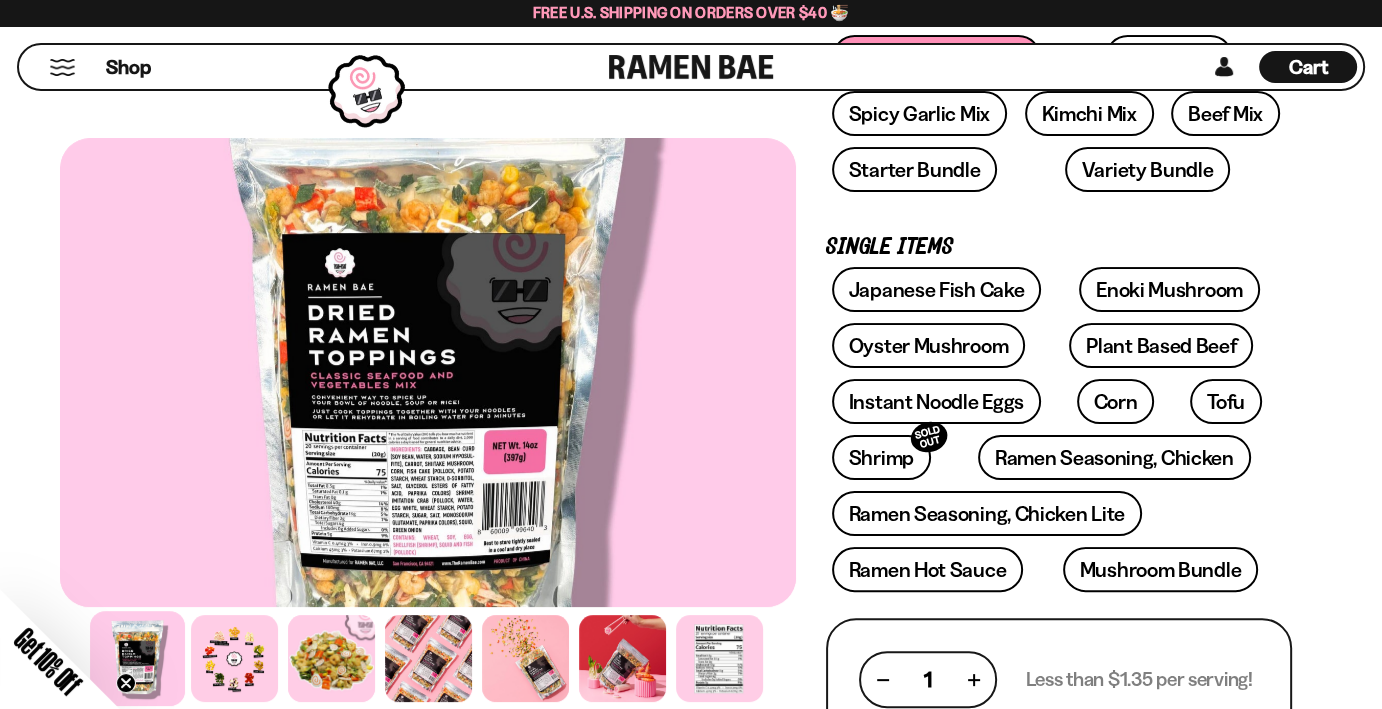 scroll, scrollTop: 500, scrollLeft: 0, axis: vertical 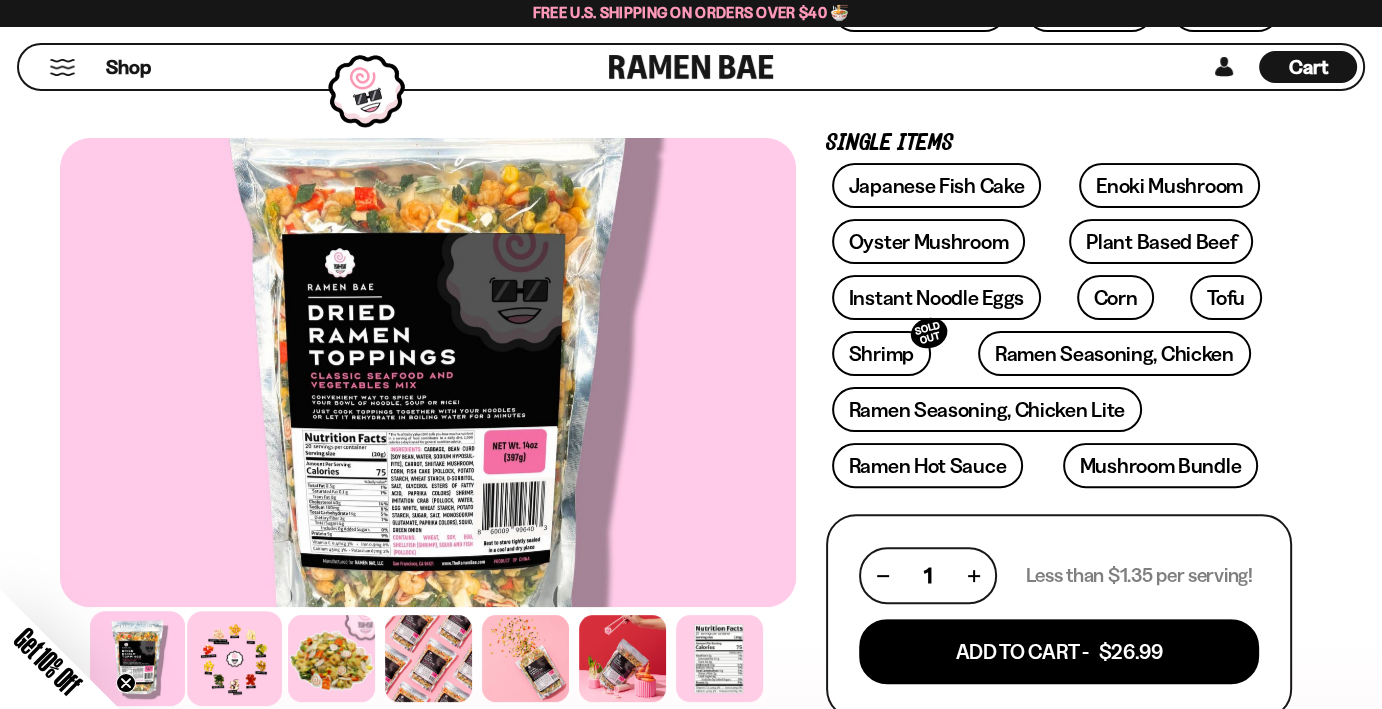 click at bounding box center (234, 658) 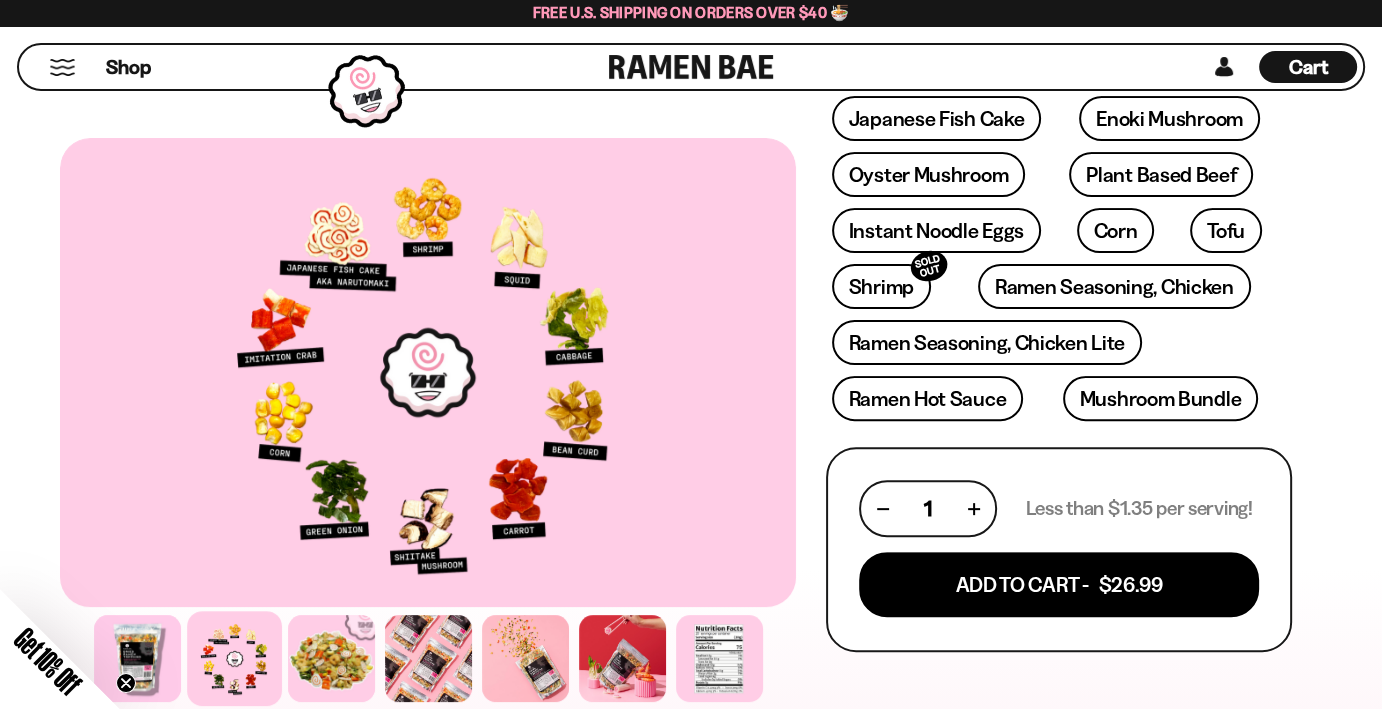 scroll, scrollTop: 600, scrollLeft: 0, axis: vertical 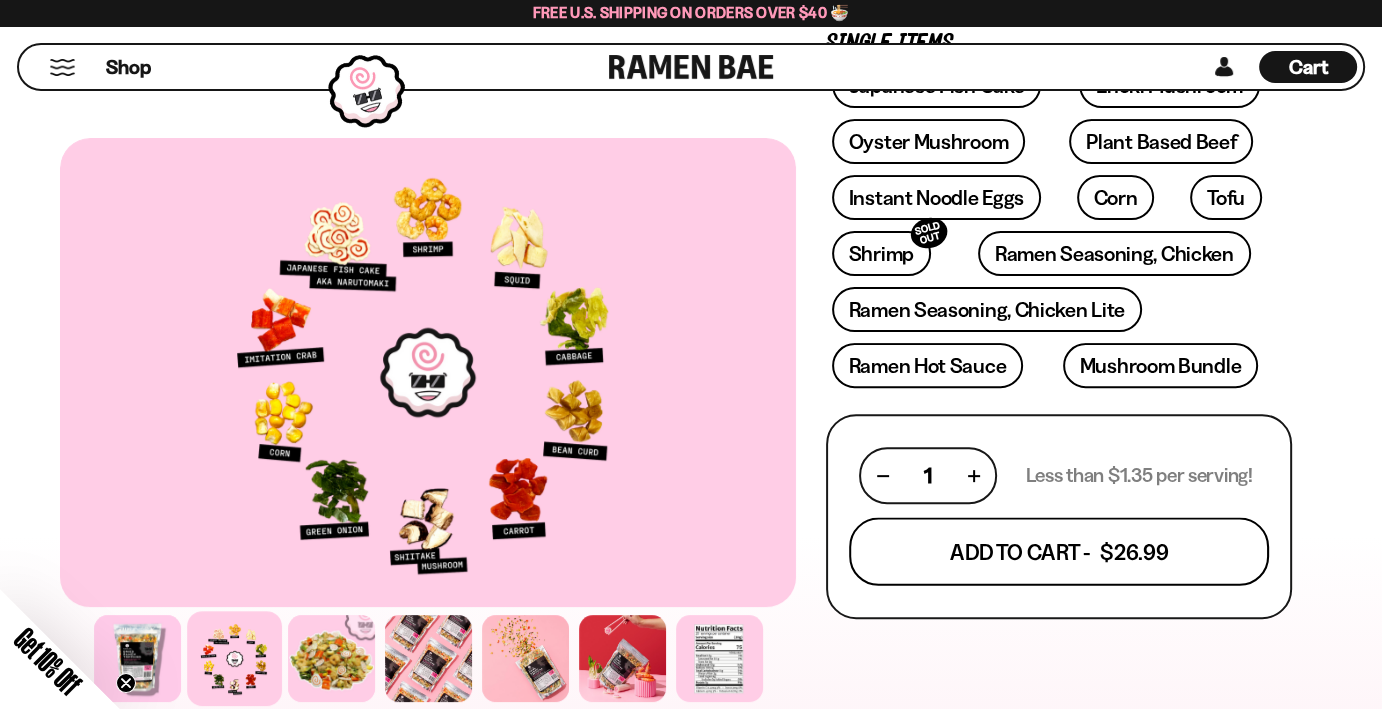 click on "Add To Cart -
$26.99" at bounding box center (1059, 552) 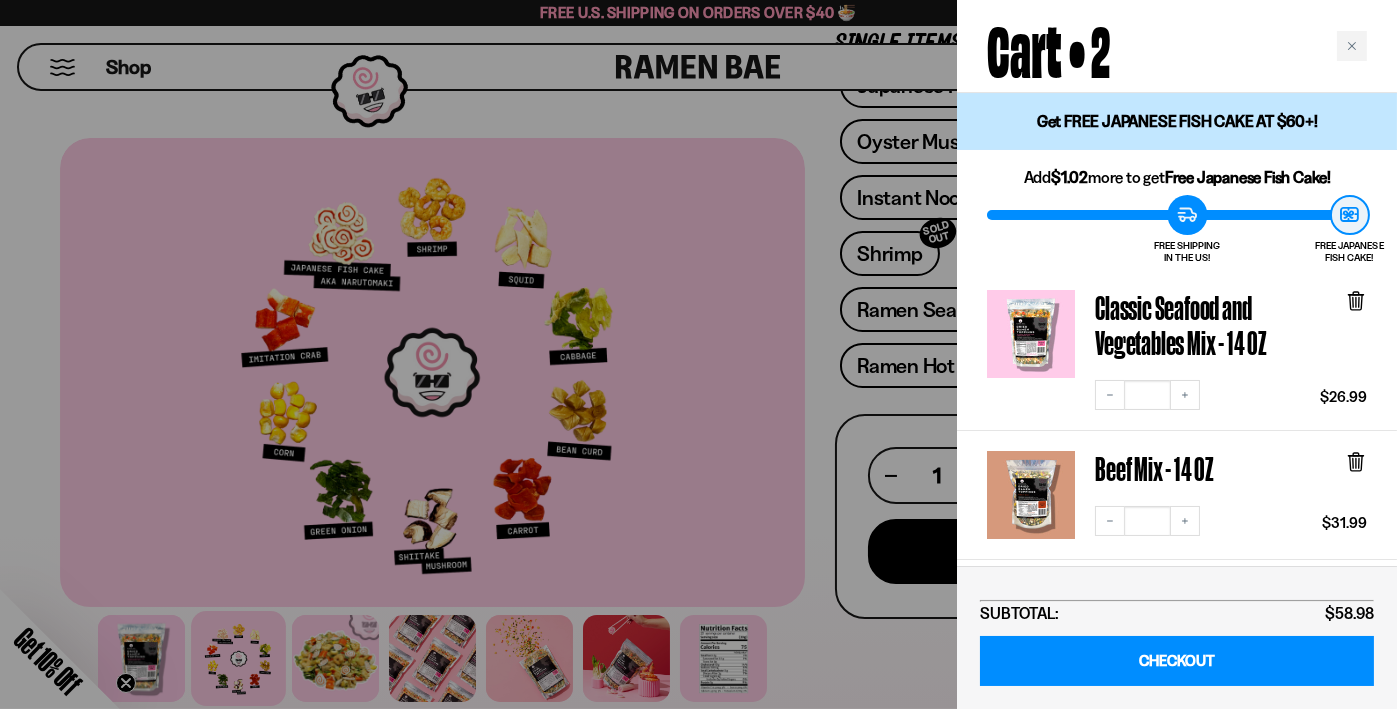 click at bounding box center (698, 354) 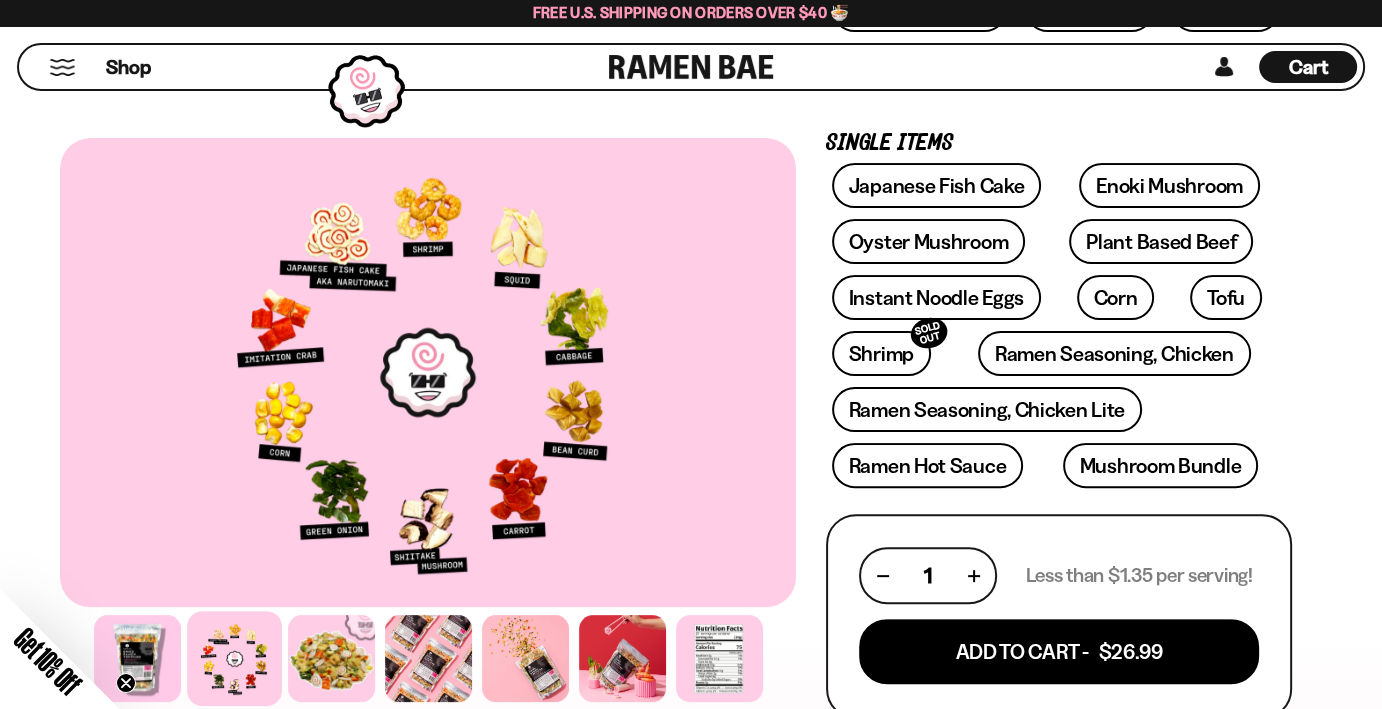 scroll, scrollTop: 400, scrollLeft: 0, axis: vertical 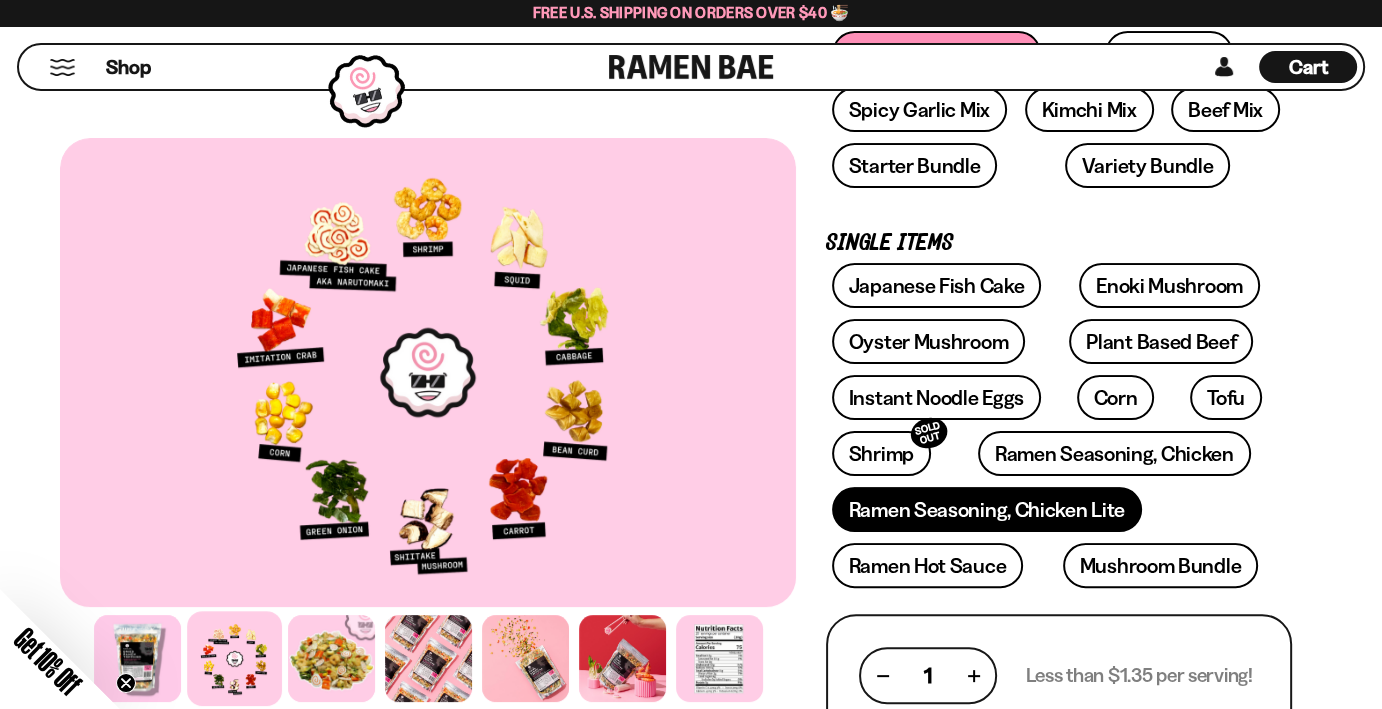 click on "Ramen Seasoning, Chicken Lite" at bounding box center (987, 509) 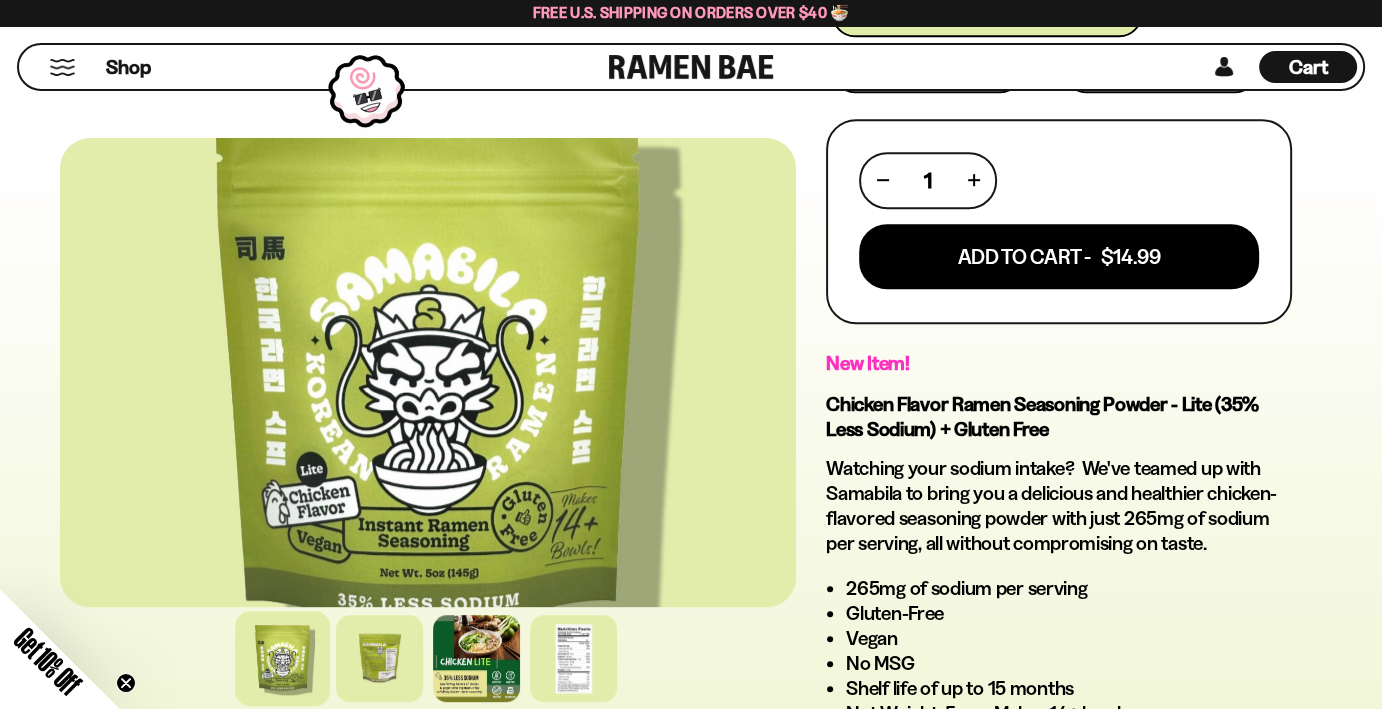 scroll, scrollTop: 1000, scrollLeft: 0, axis: vertical 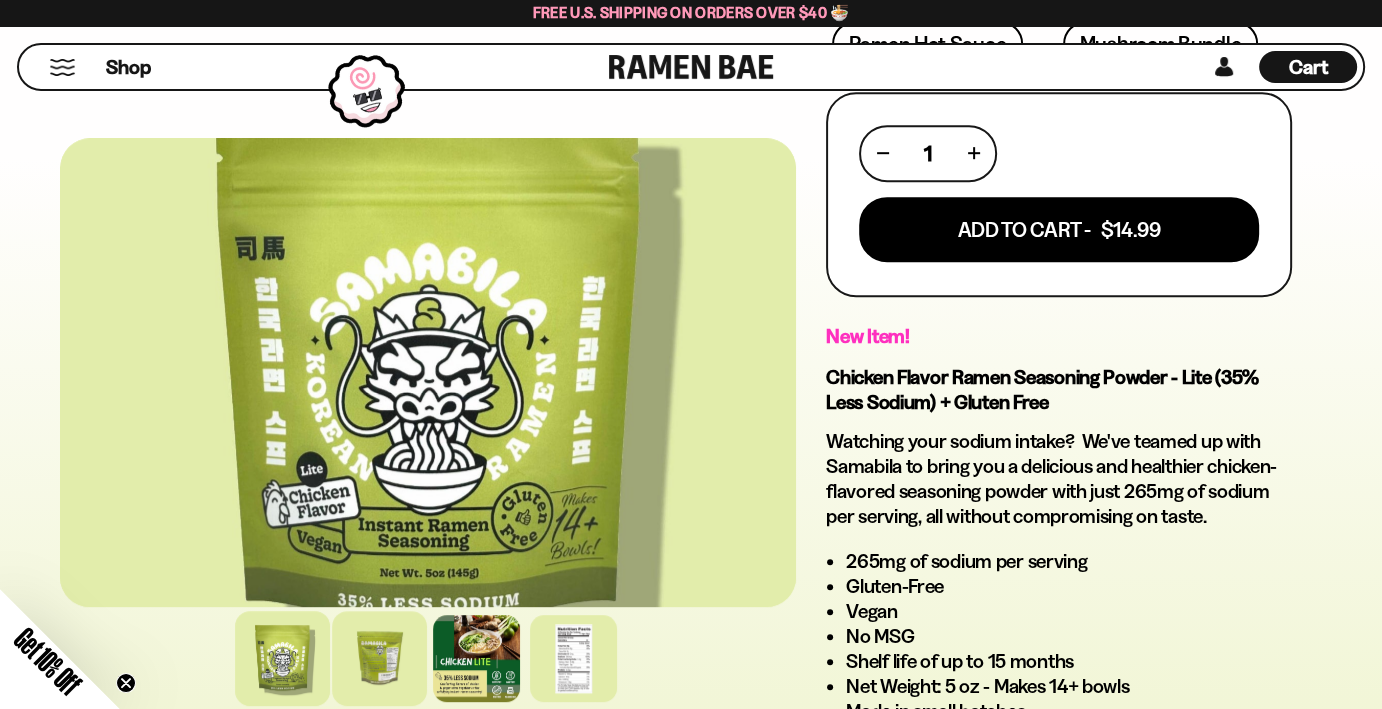 click at bounding box center (379, 658) 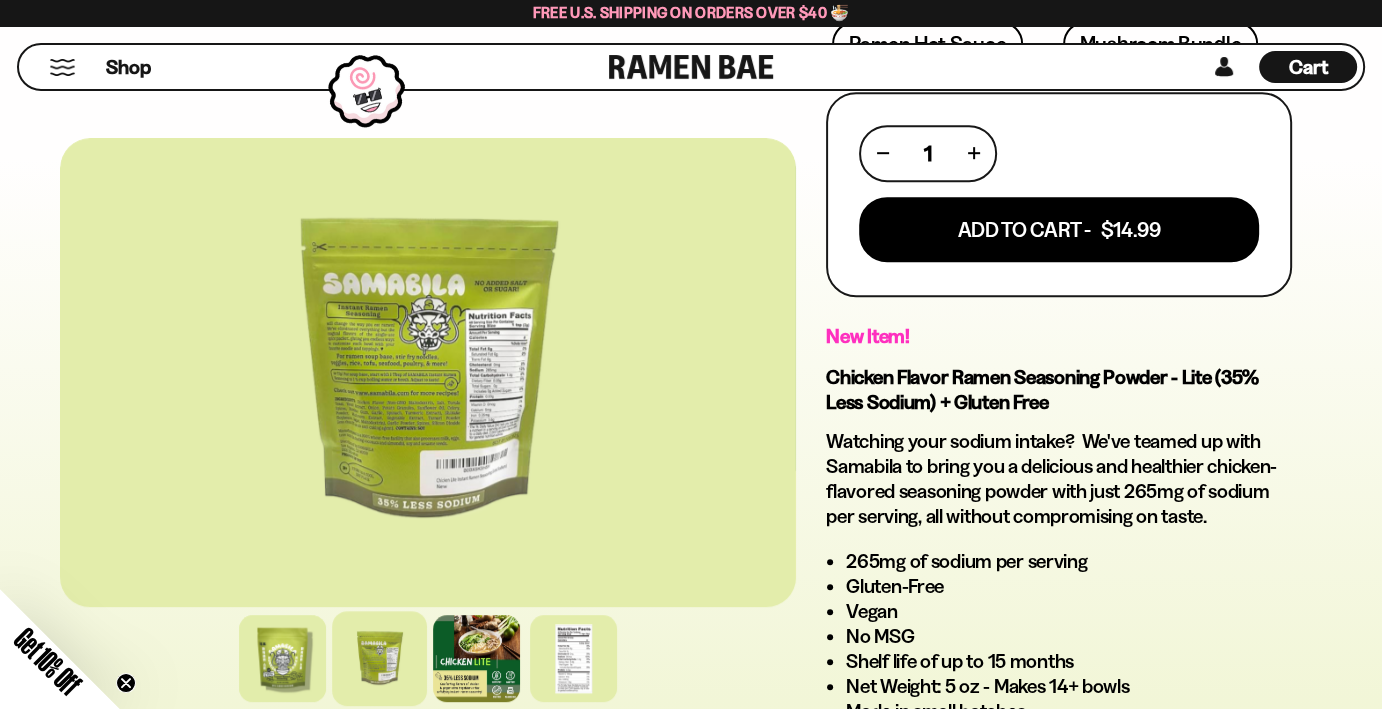 click at bounding box center (428, 372) 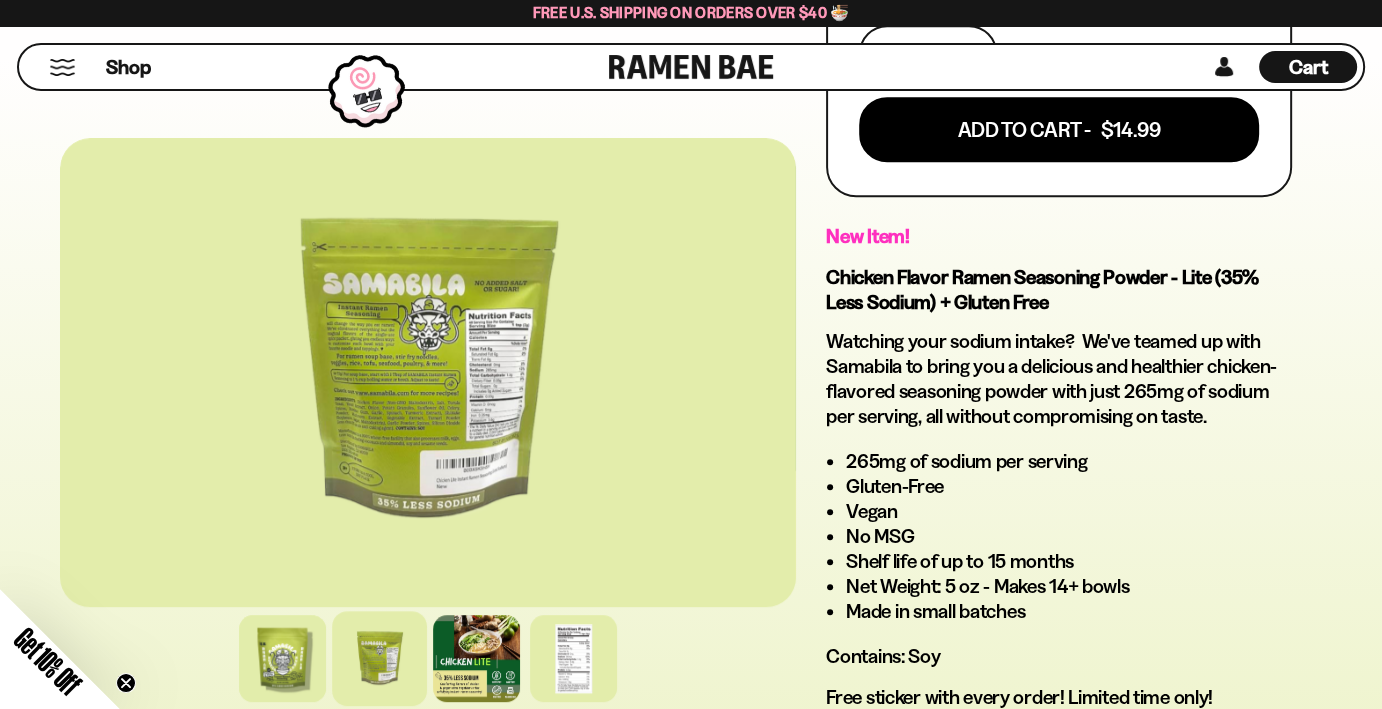 scroll, scrollTop: 1300, scrollLeft: 0, axis: vertical 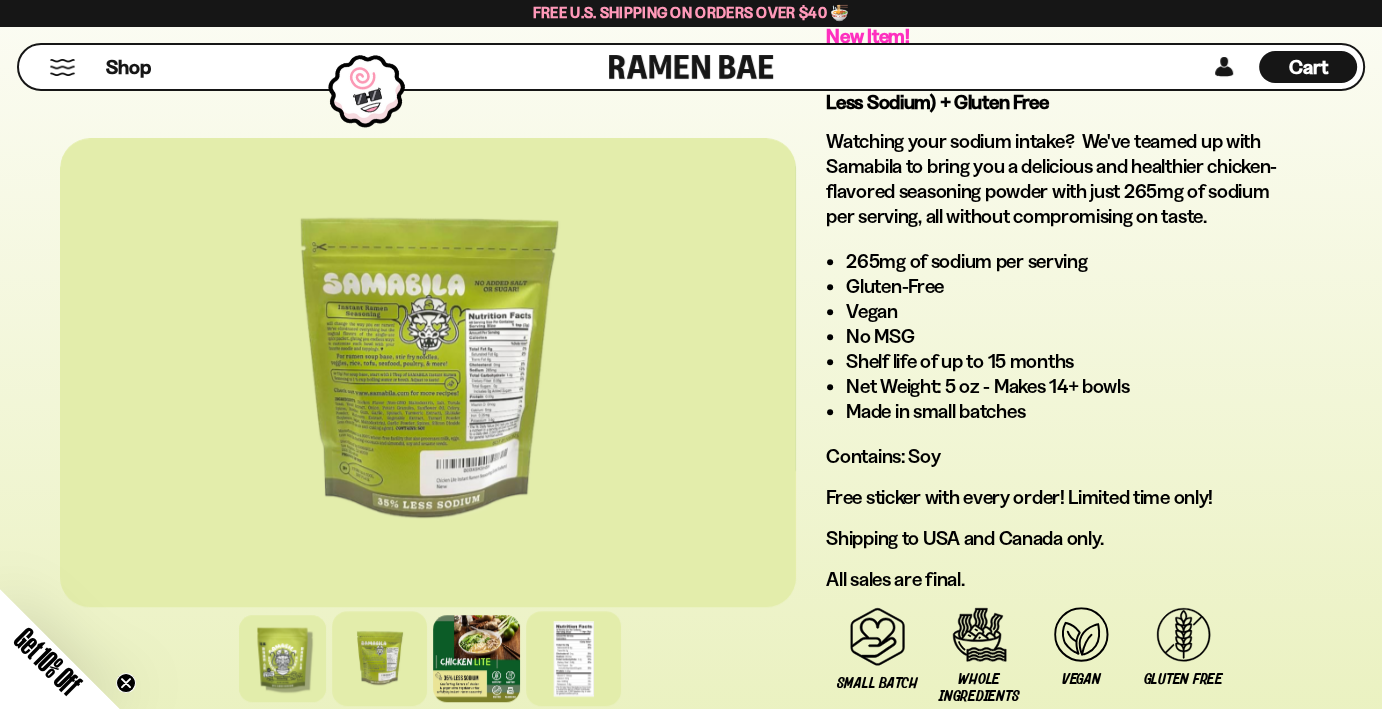 click at bounding box center [573, 658] 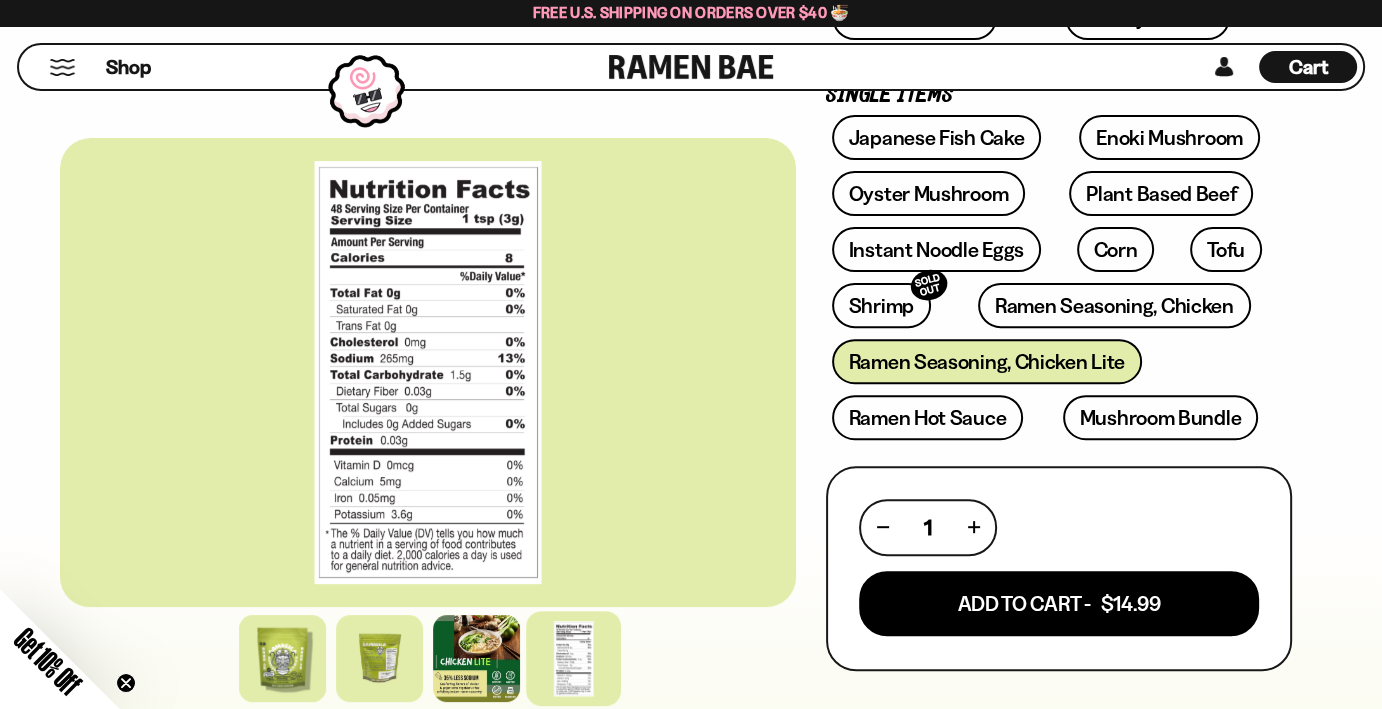 scroll, scrollTop: 600, scrollLeft: 0, axis: vertical 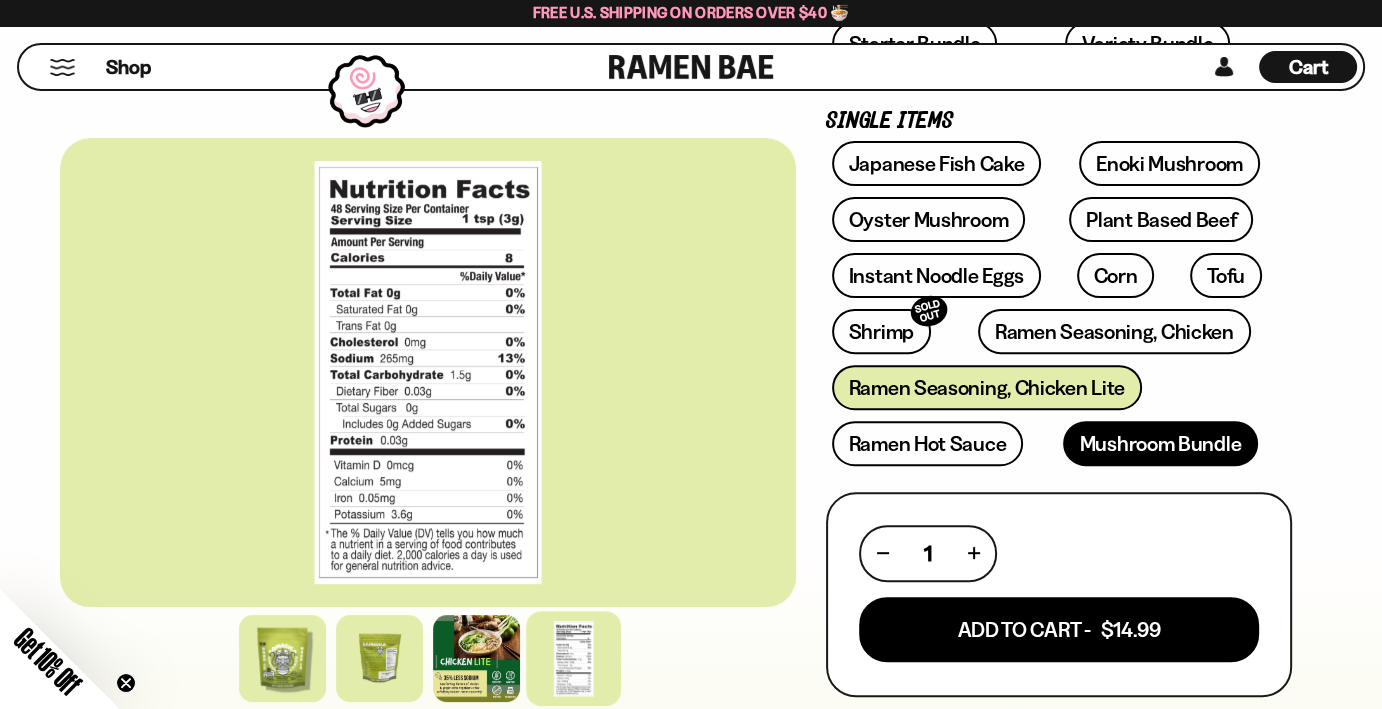 click on "Mushroom Bundle" at bounding box center (1161, 443) 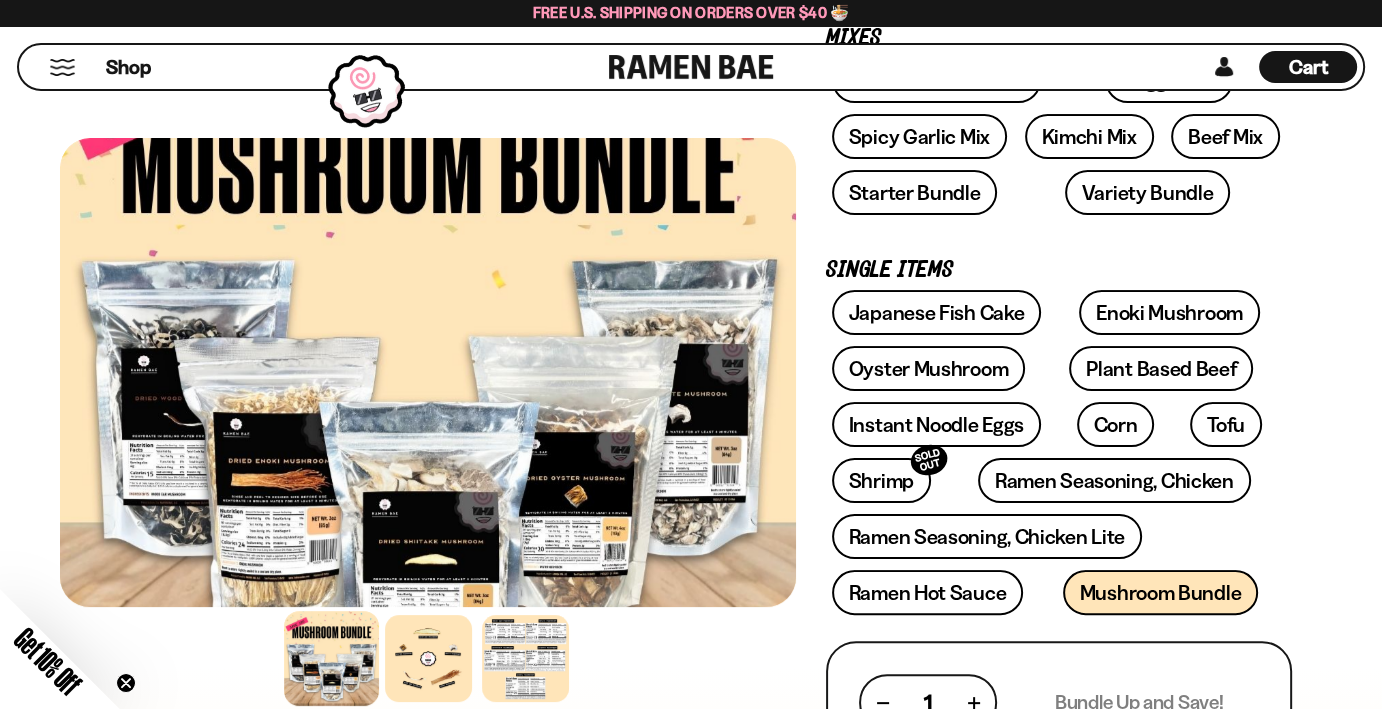 scroll, scrollTop: 400, scrollLeft: 0, axis: vertical 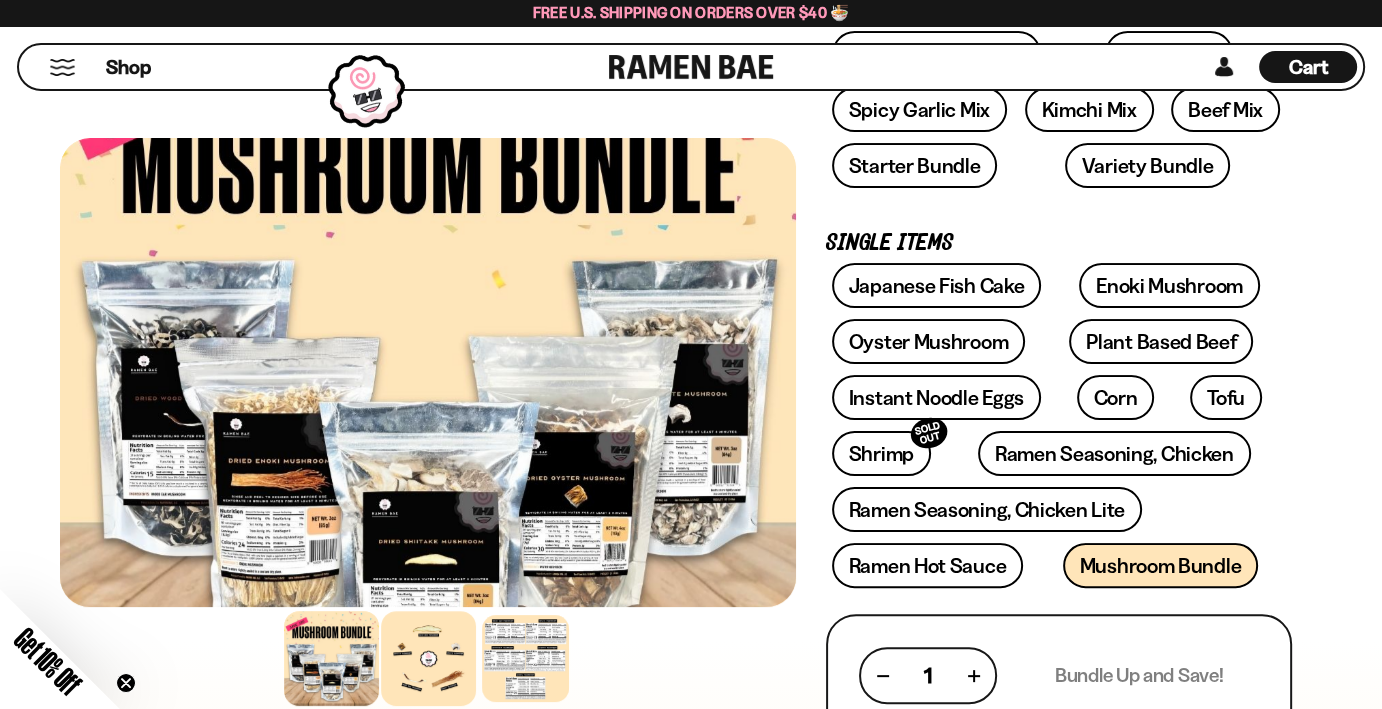 click at bounding box center (428, 658) 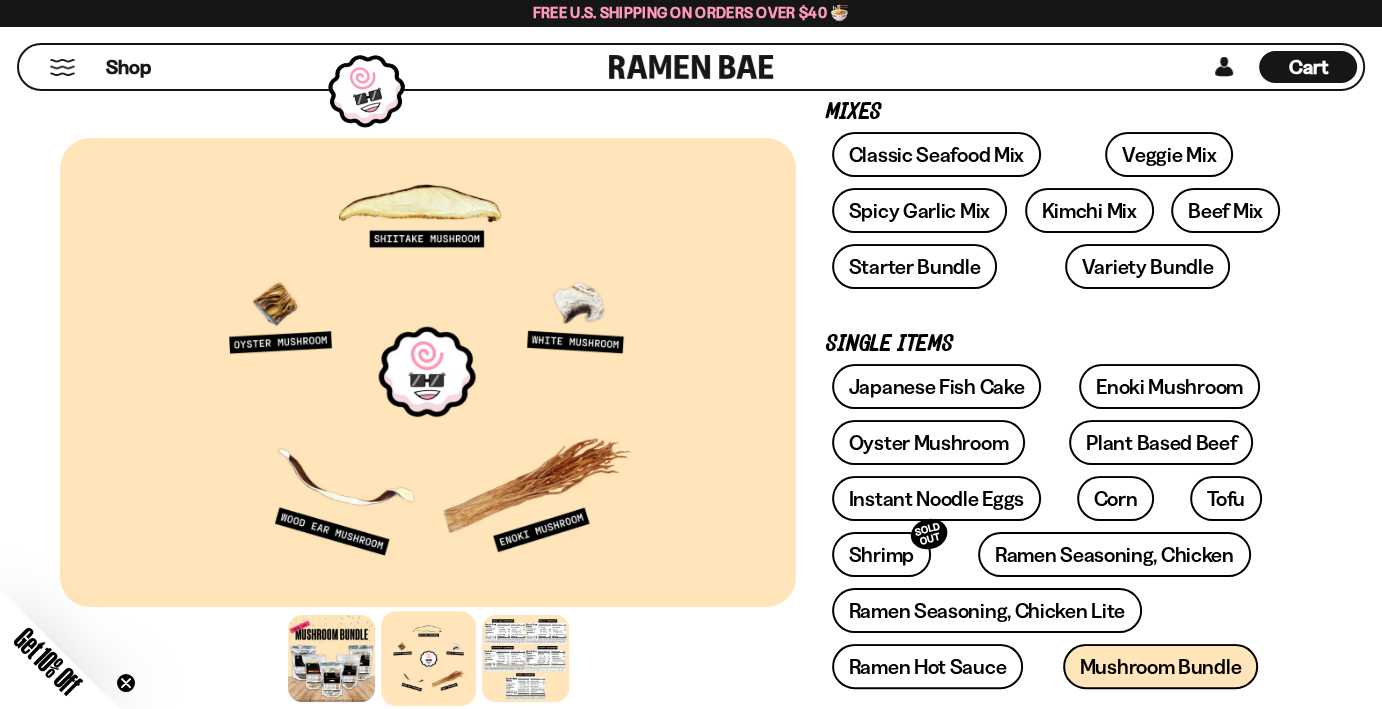 scroll, scrollTop: 300, scrollLeft: 0, axis: vertical 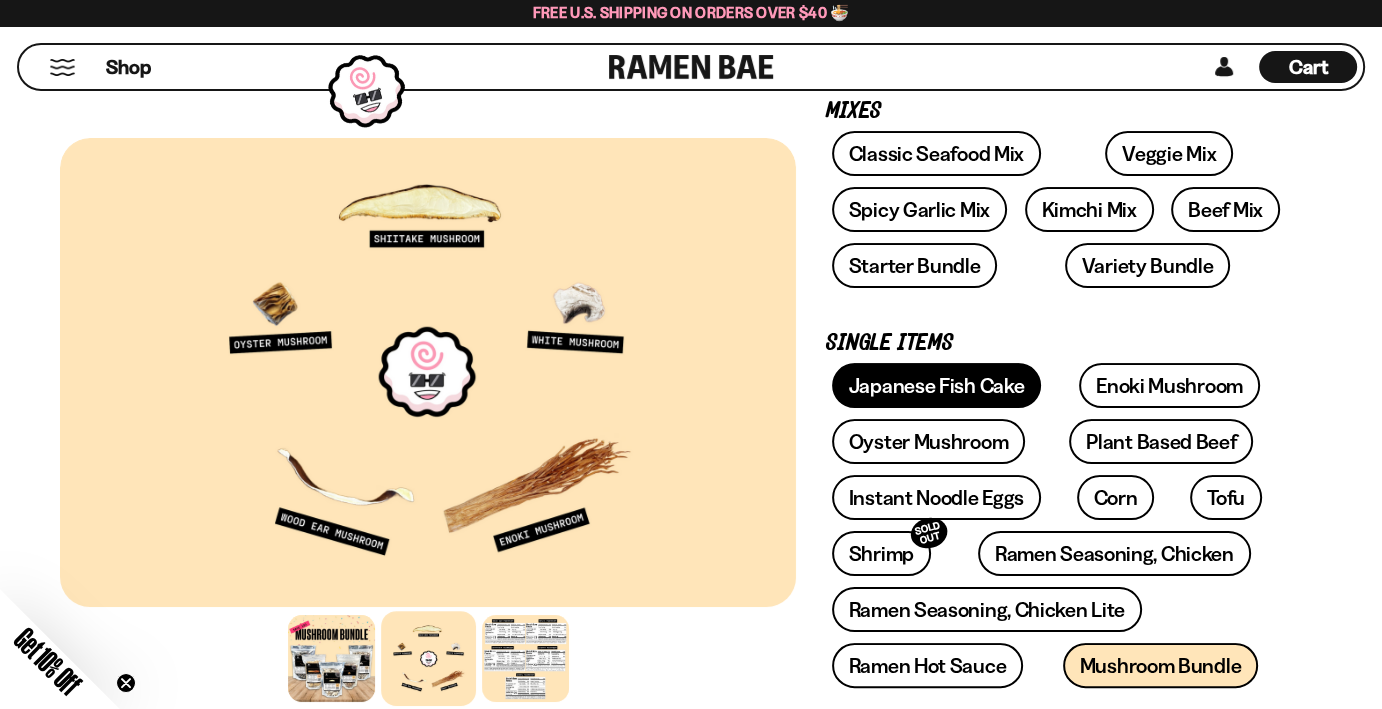 click on "Japanese Fish Cake" at bounding box center (937, 385) 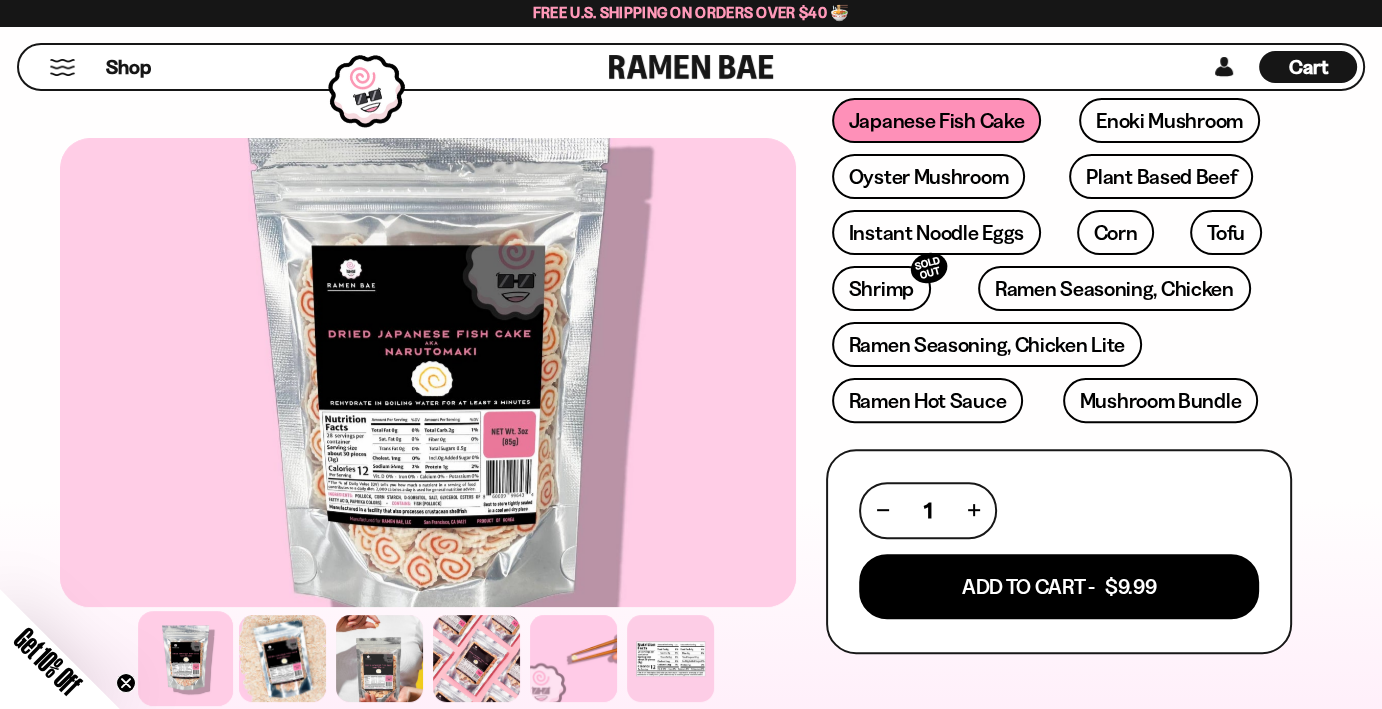 scroll, scrollTop: 400, scrollLeft: 0, axis: vertical 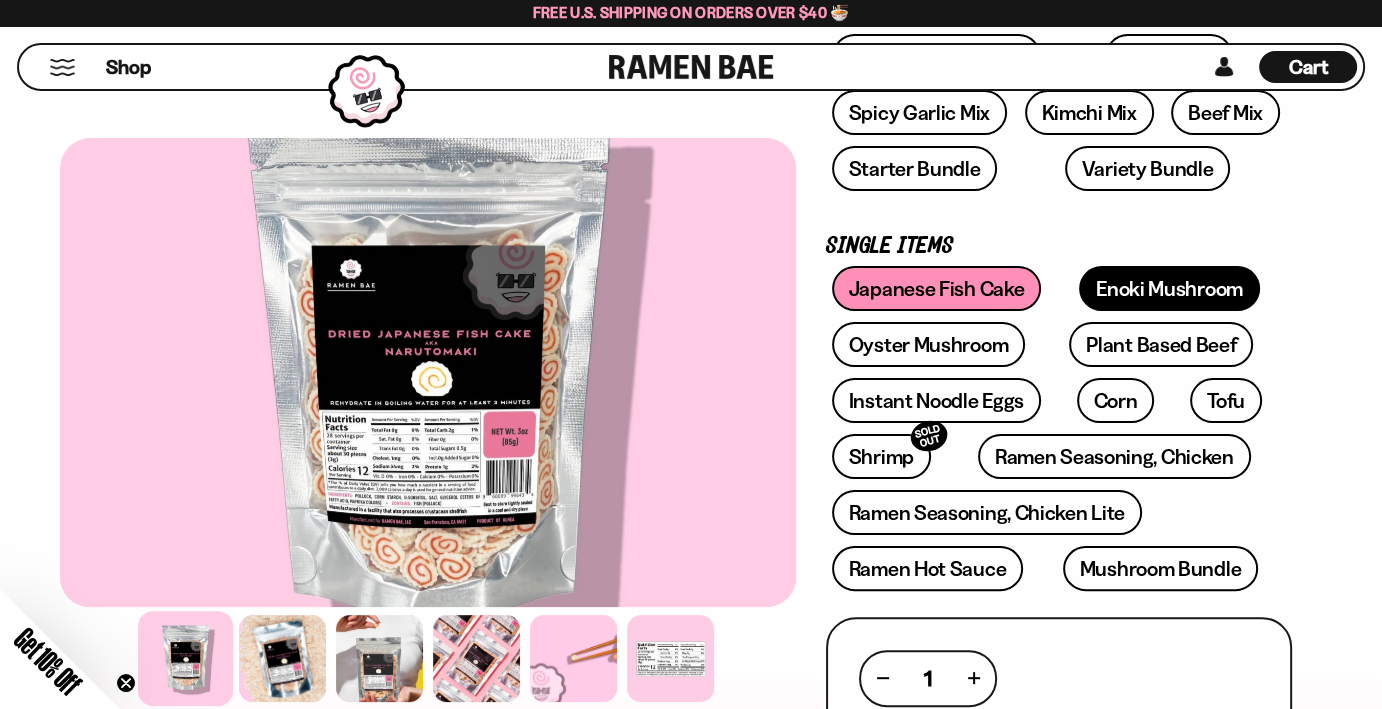 click on "Enoki Mushroom" at bounding box center [1169, 288] 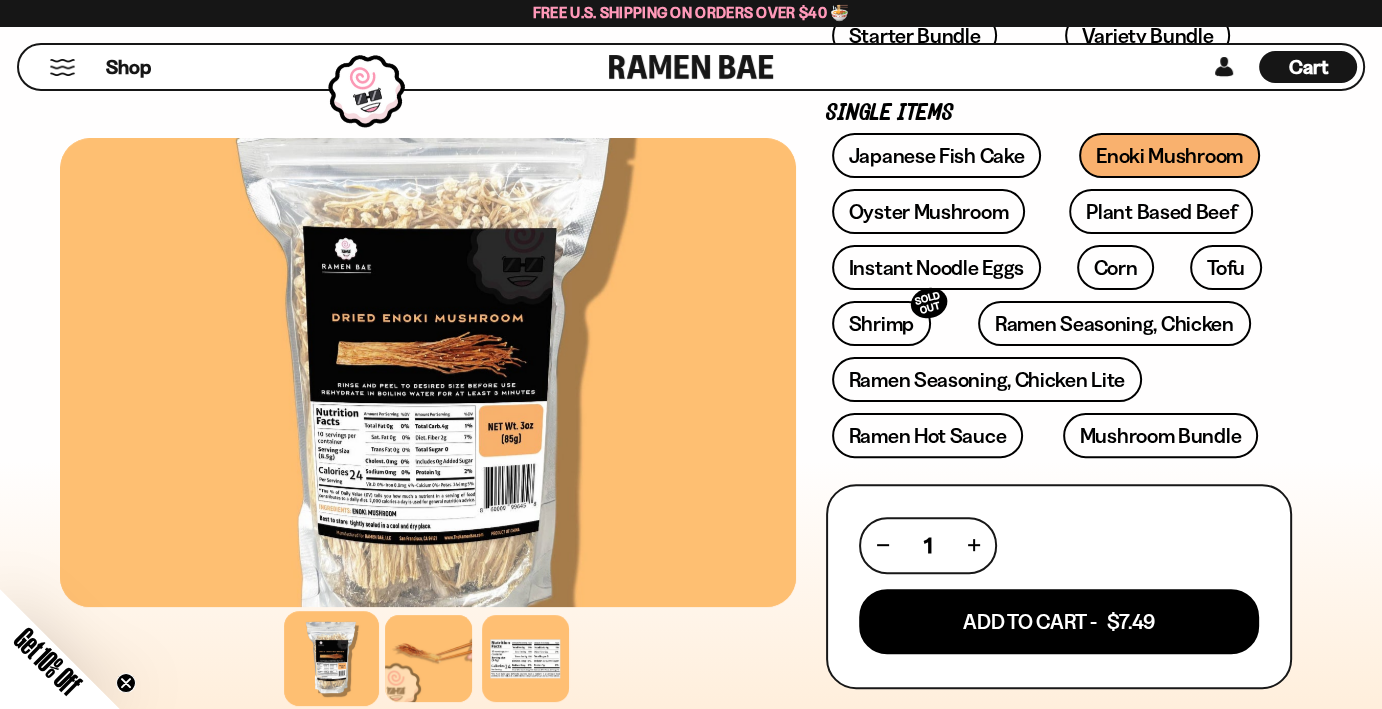 scroll, scrollTop: 500, scrollLeft: 0, axis: vertical 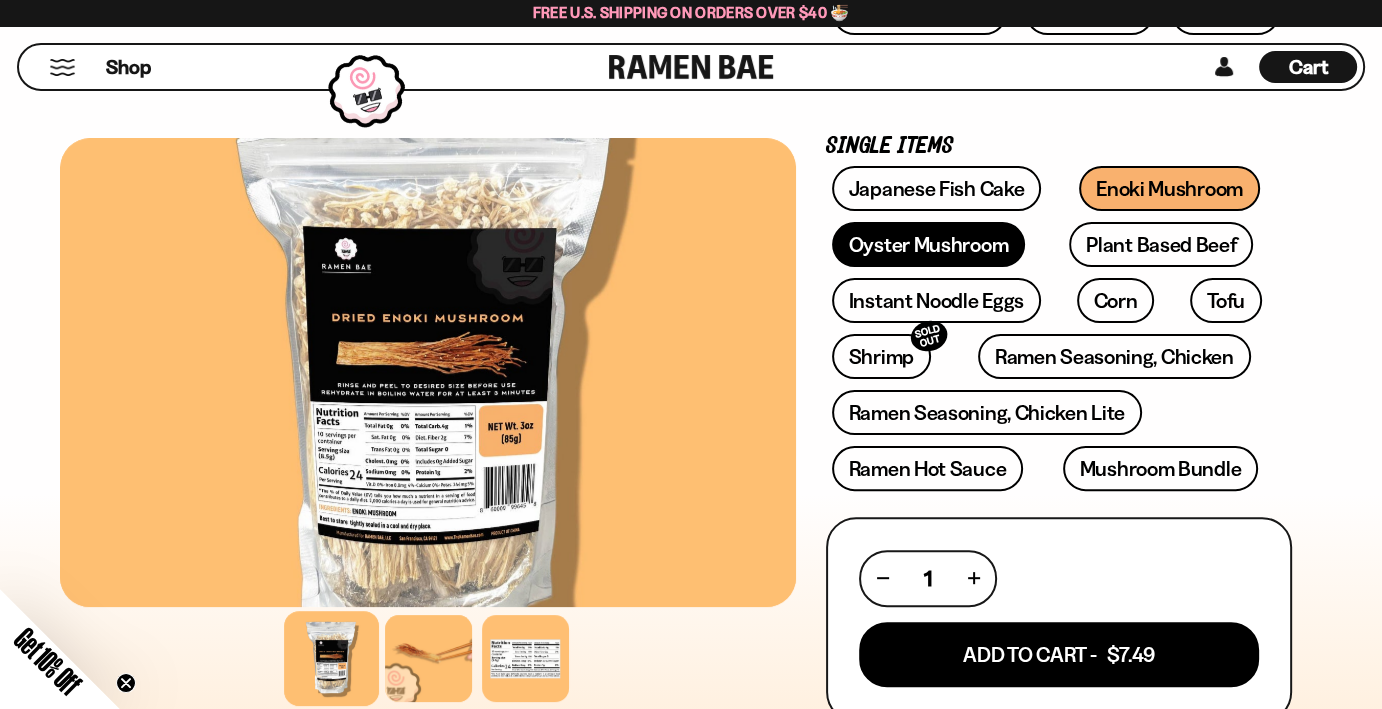 click on "Oyster Mushroom" at bounding box center (929, 244) 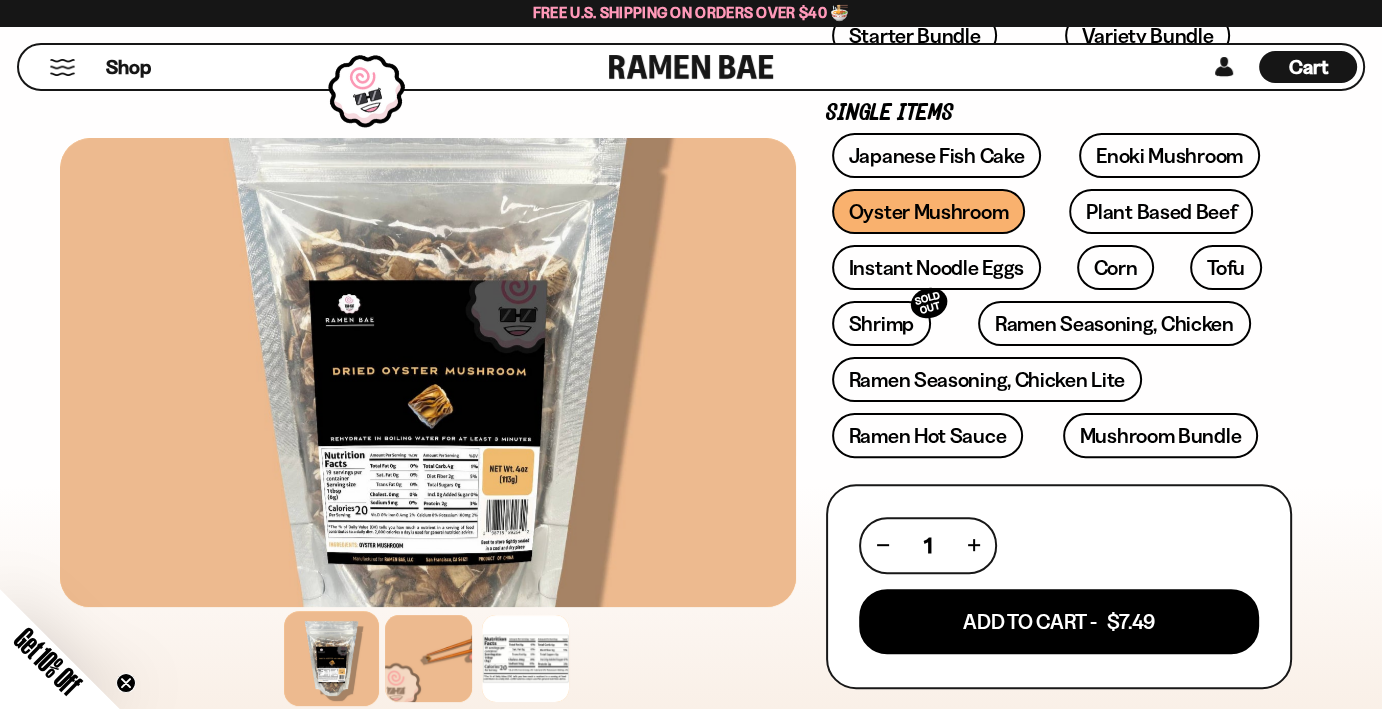 scroll, scrollTop: 500, scrollLeft: 0, axis: vertical 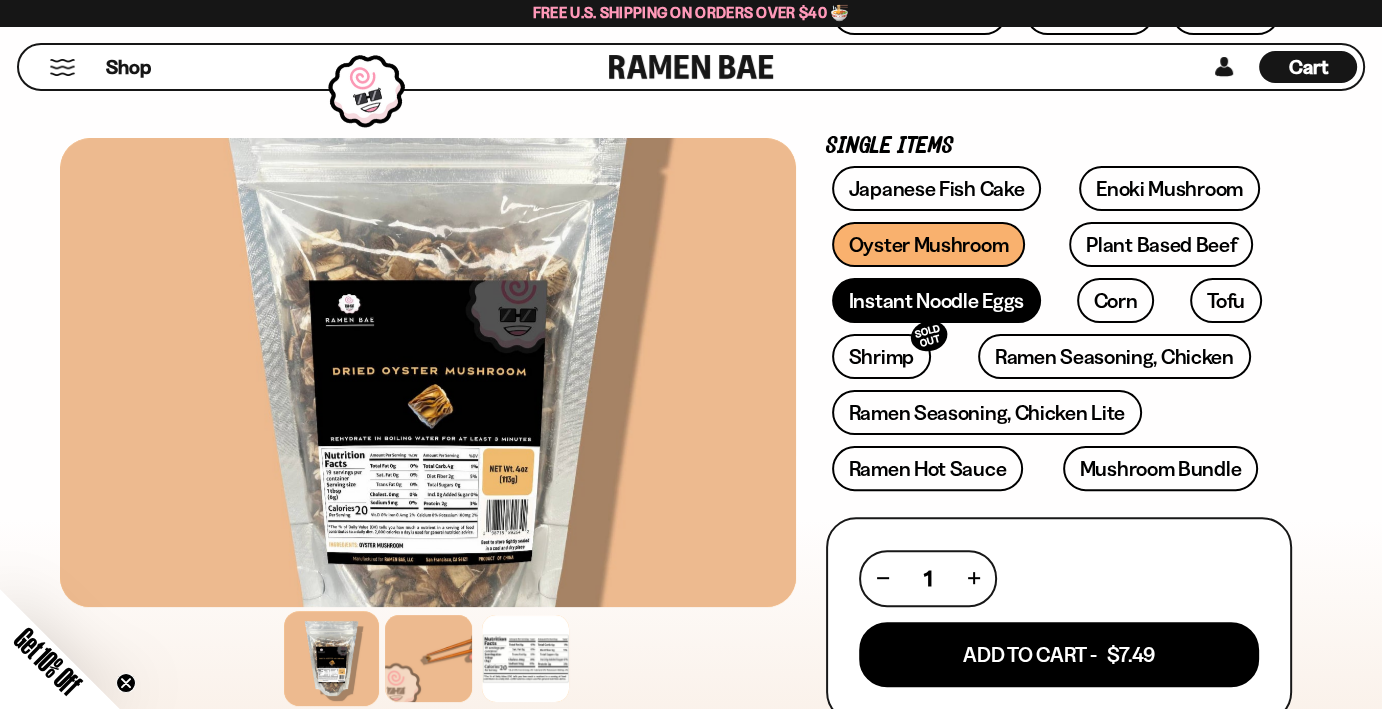 click on "Instant Noodle Eggs" at bounding box center (936, 300) 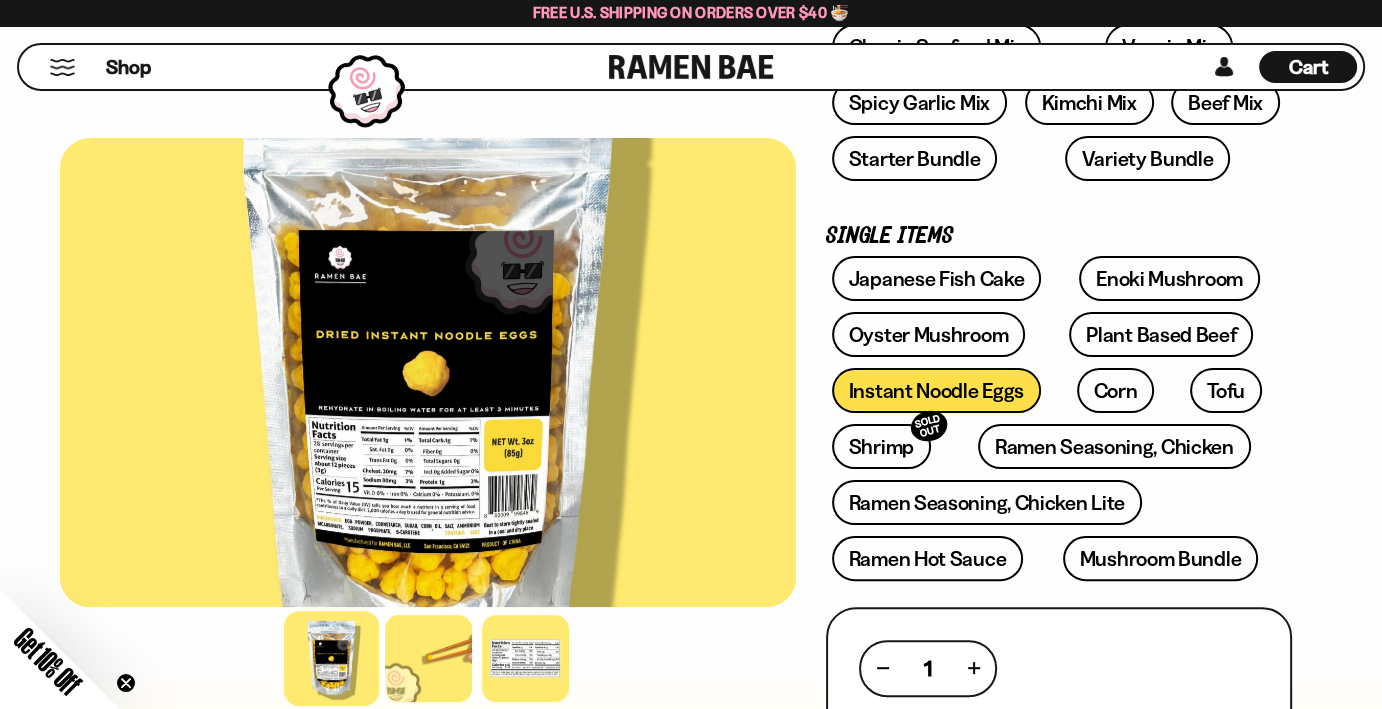 scroll, scrollTop: 500, scrollLeft: 0, axis: vertical 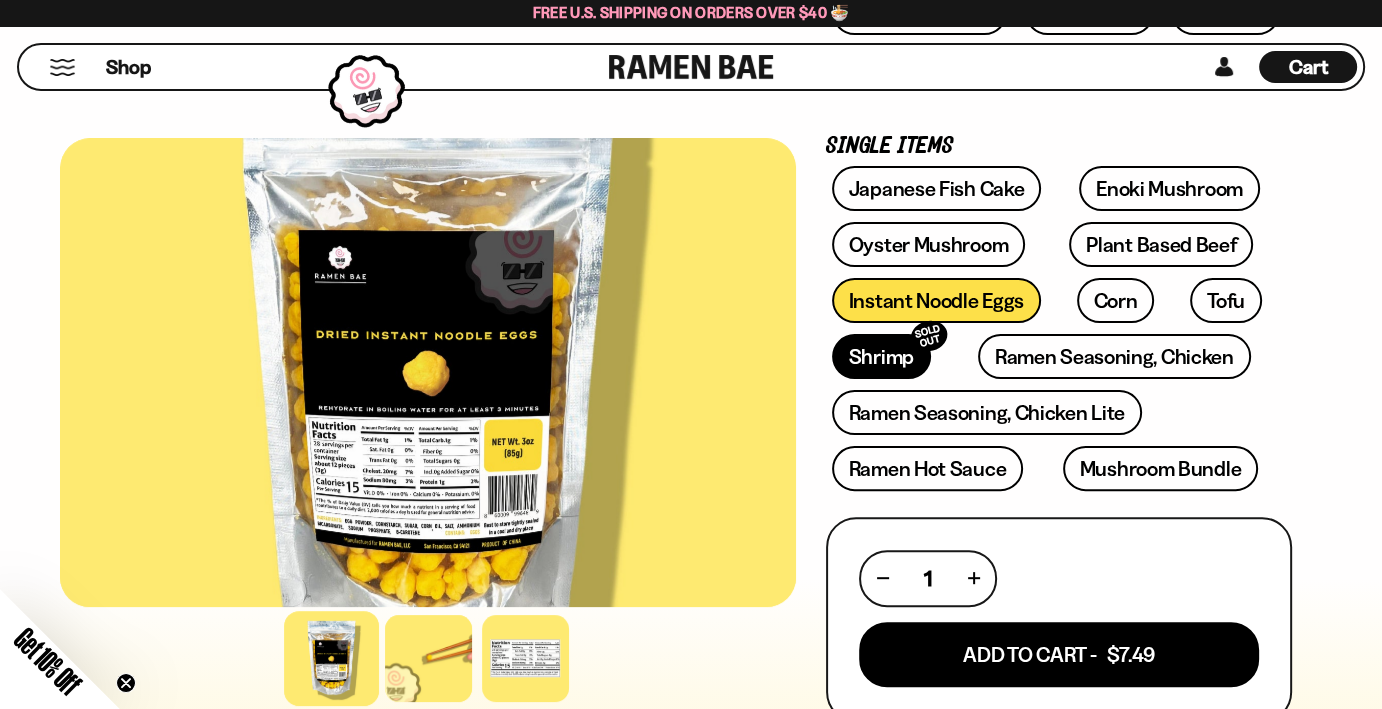 click on "Shrimp
SOLD OUT" at bounding box center [881, 356] 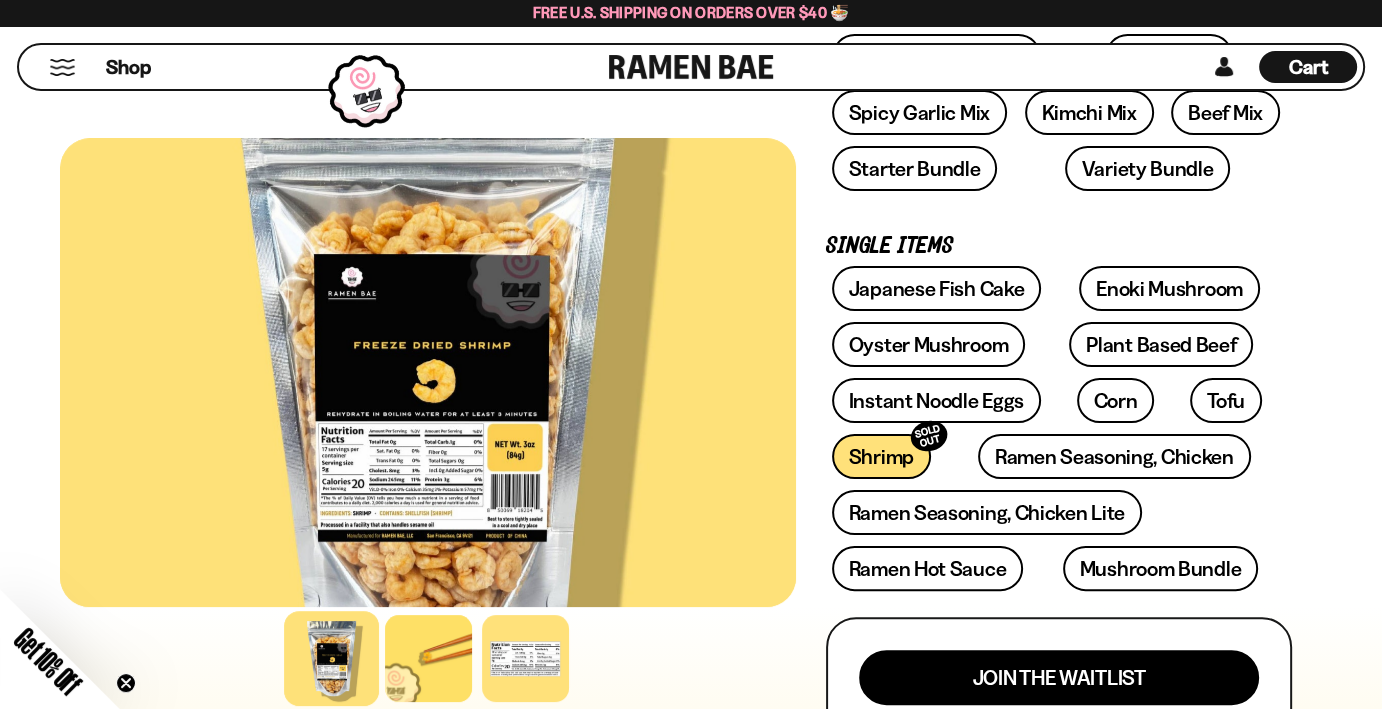 scroll, scrollTop: 500, scrollLeft: 0, axis: vertical 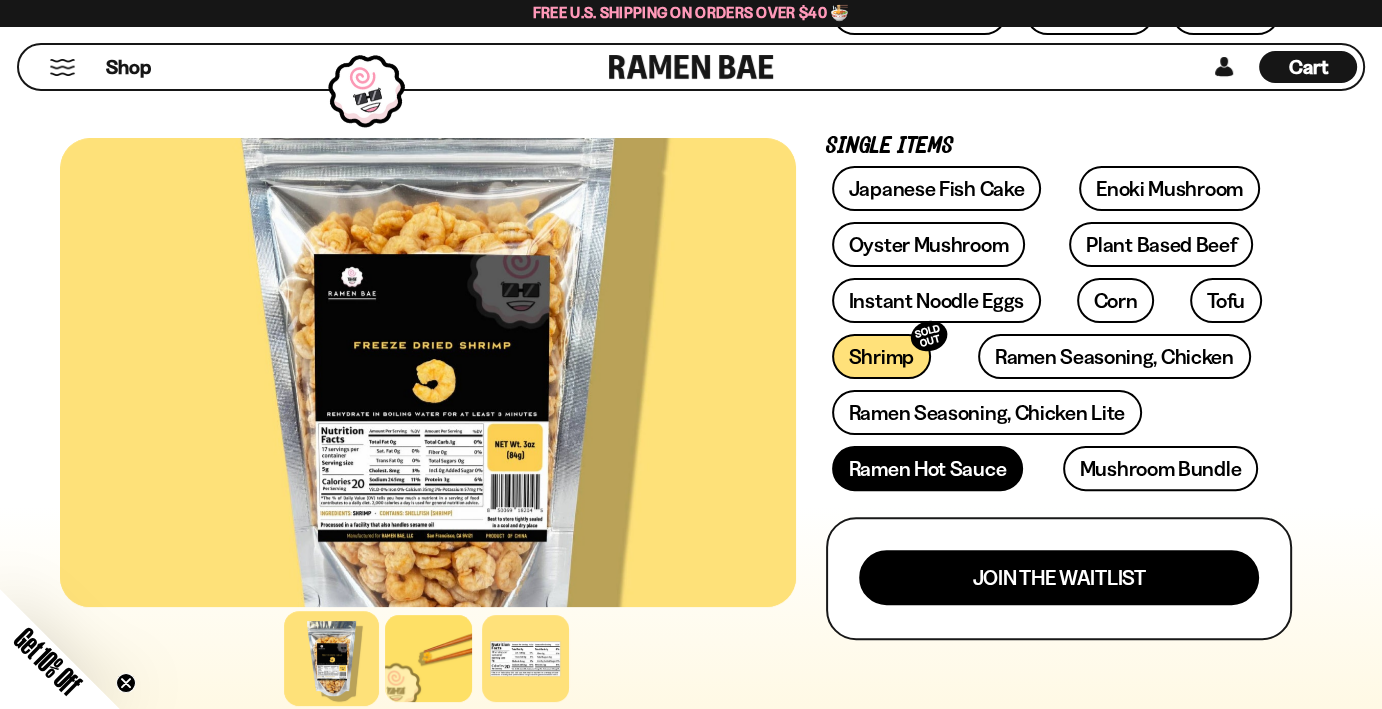click on "Ramen Hot Sauce" at bounding box center [928, 468] 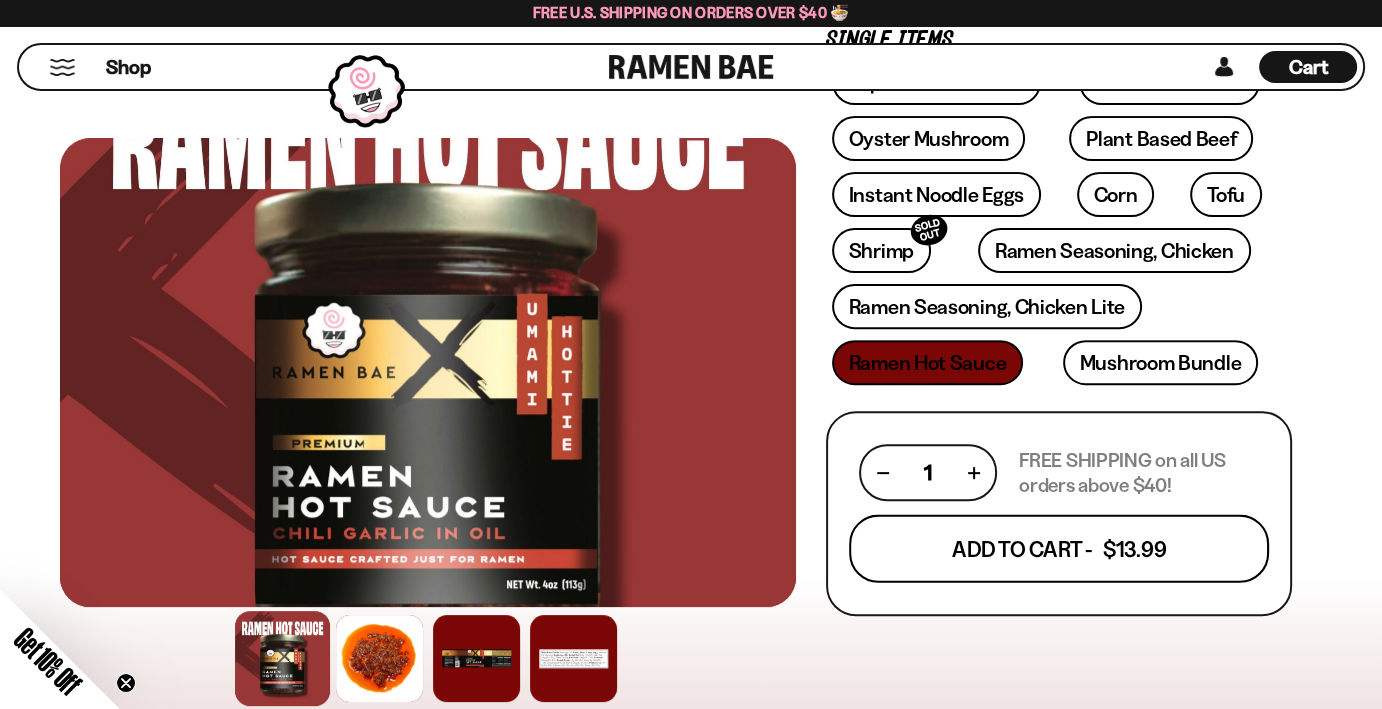 scroll, scrollTop: 600, scrollLeft: 0, axis: vertical 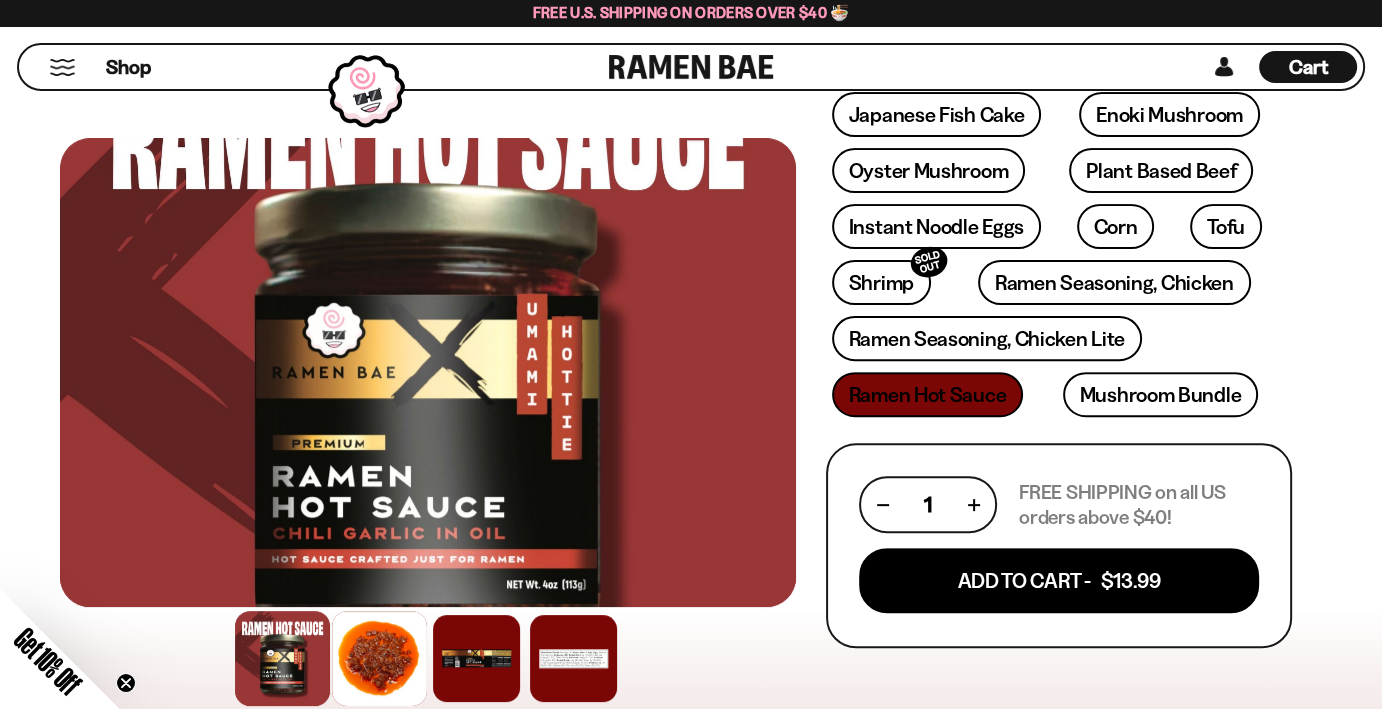 click at bounding box center (379, 658) 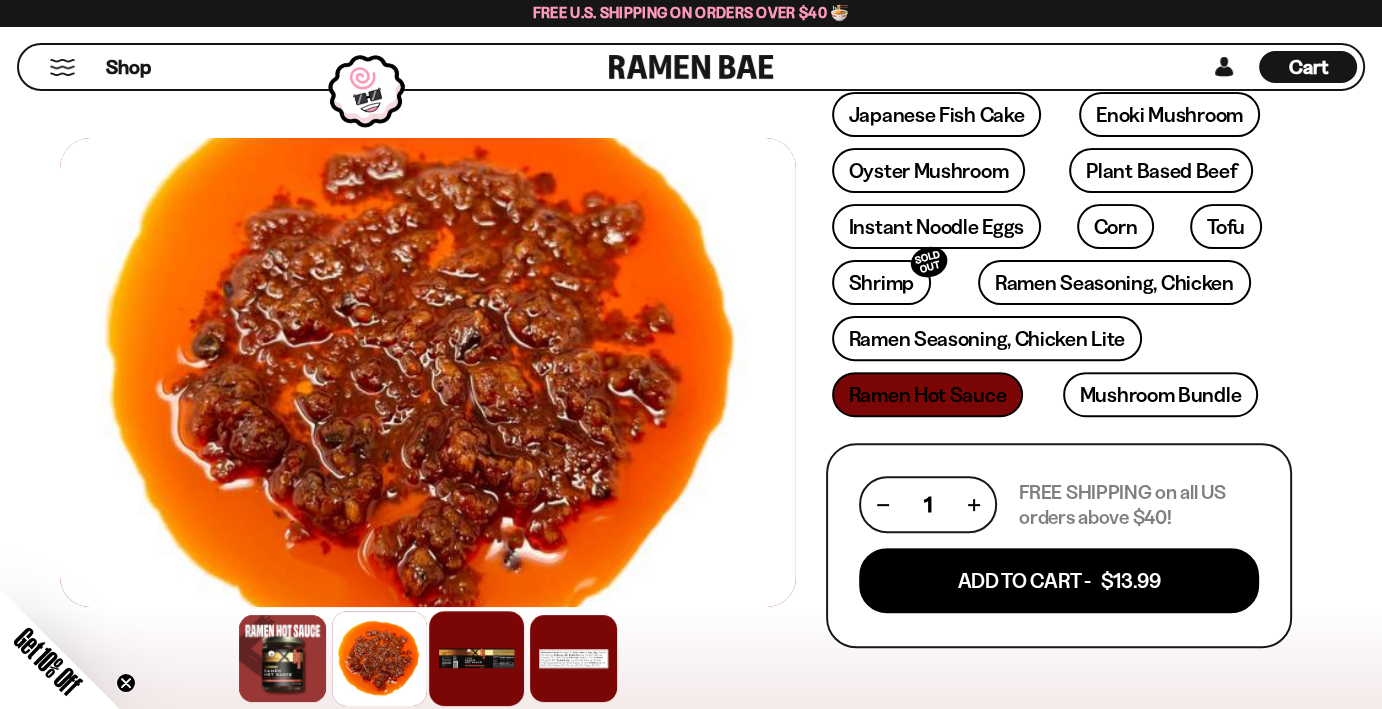 click at bounding box center [476, 658] 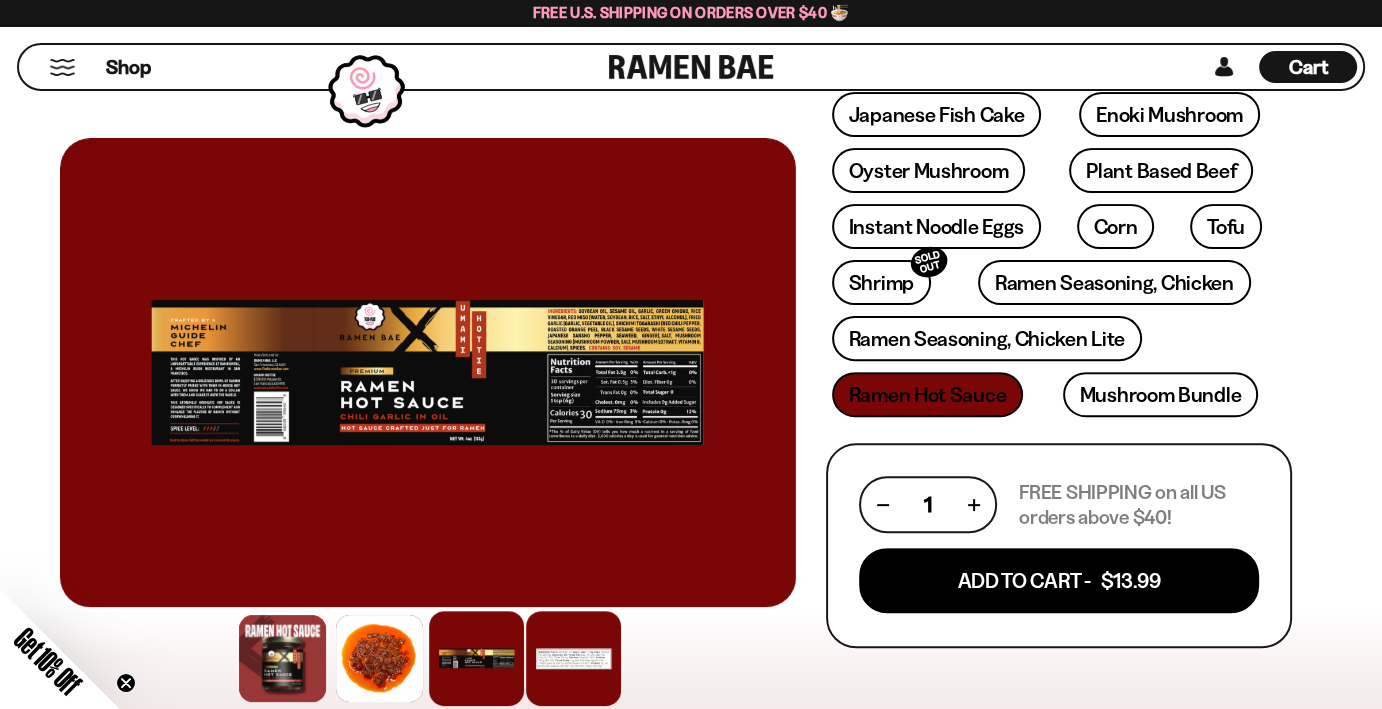 click at bounding box center [573, 658] 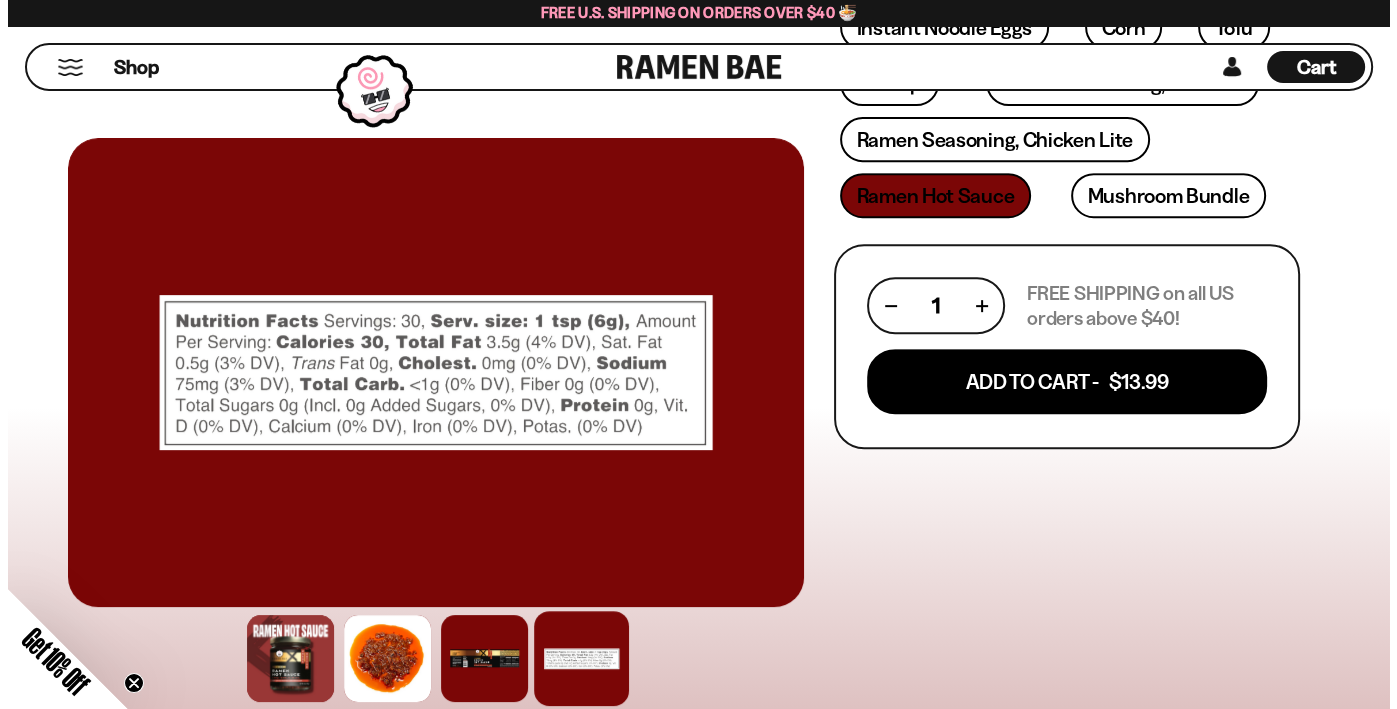 scroll, scrollTop: 700, scrollLeft: 0, axis: vertical 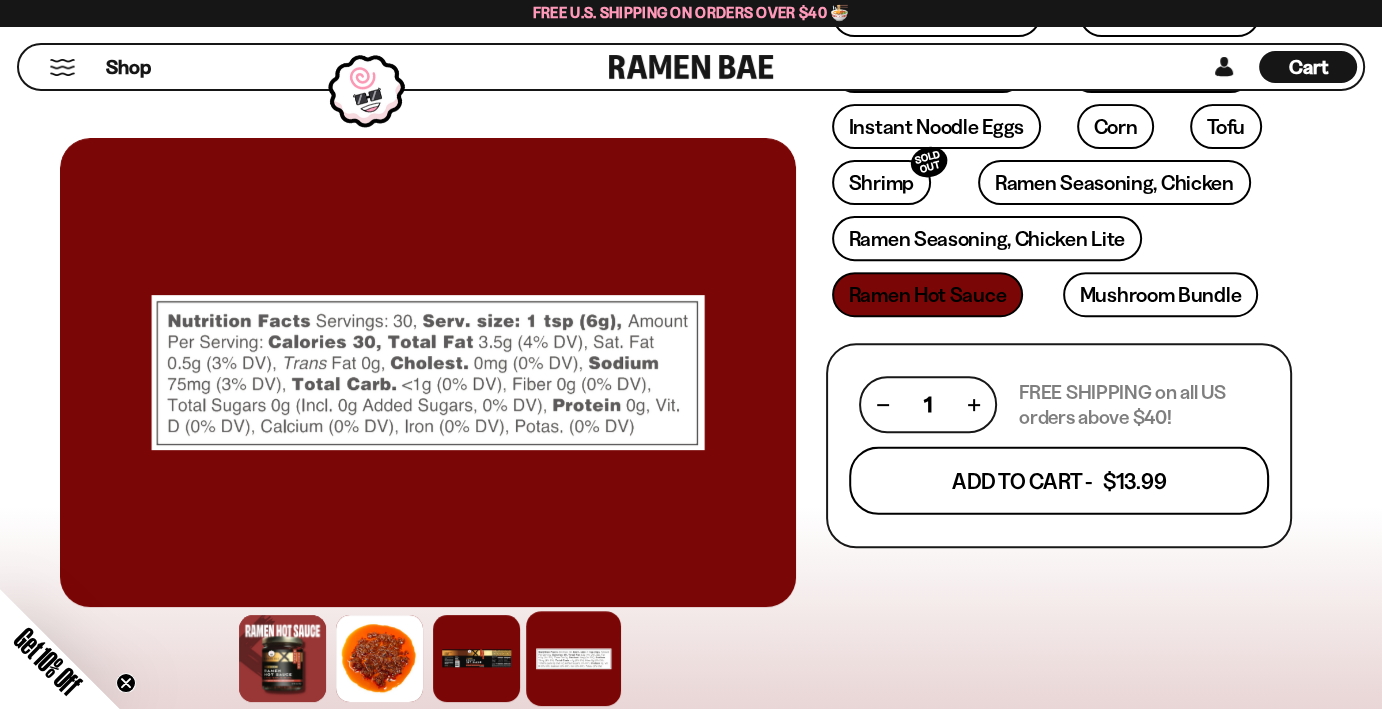 click on "Add To Cart -
$13.99" at bounding box center [1059, 481] 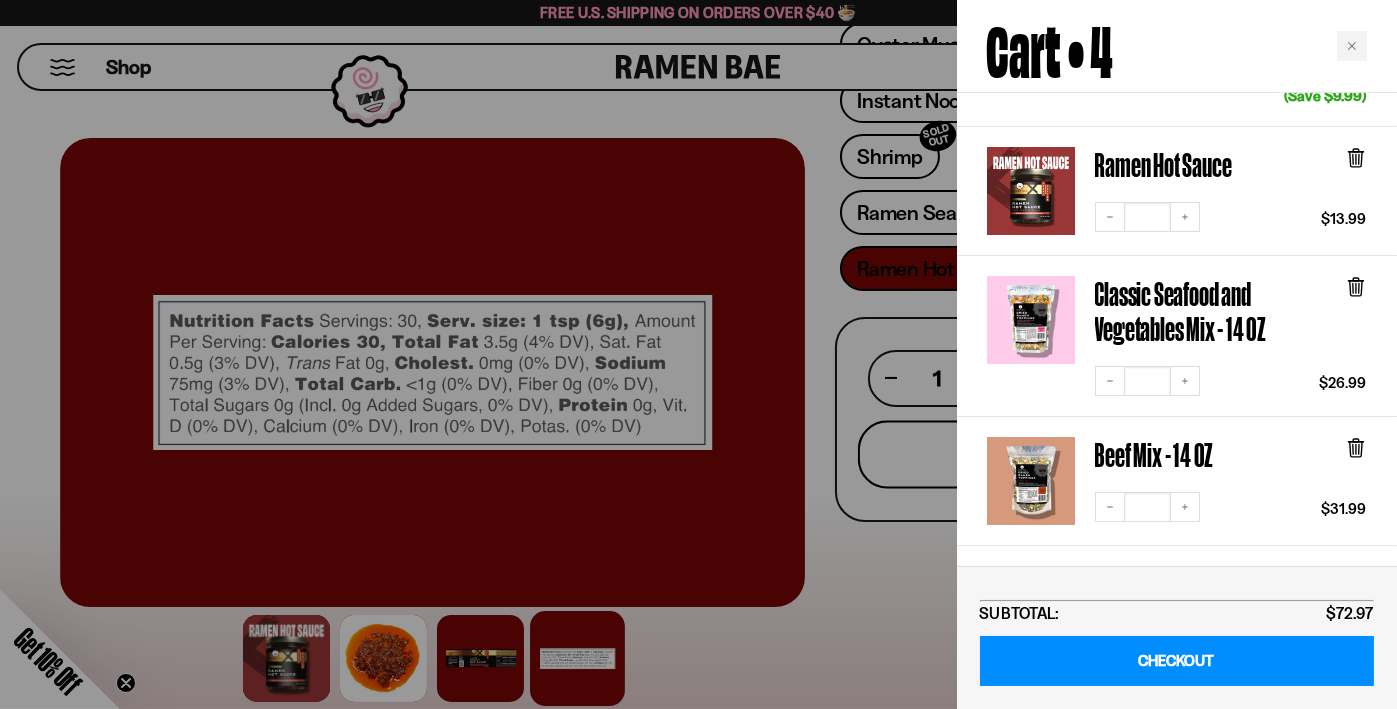 scroll, scrollTop: 300, scrollLeft: 0, axis: vertical 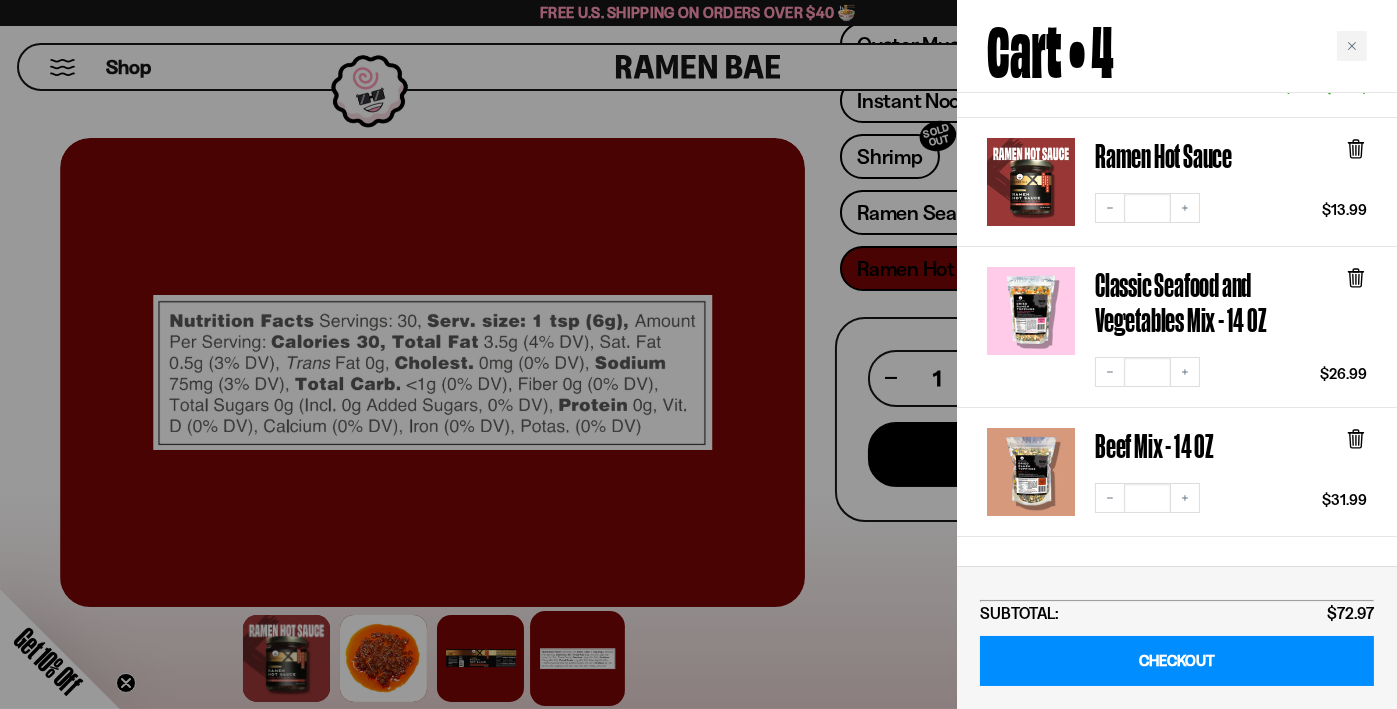 click 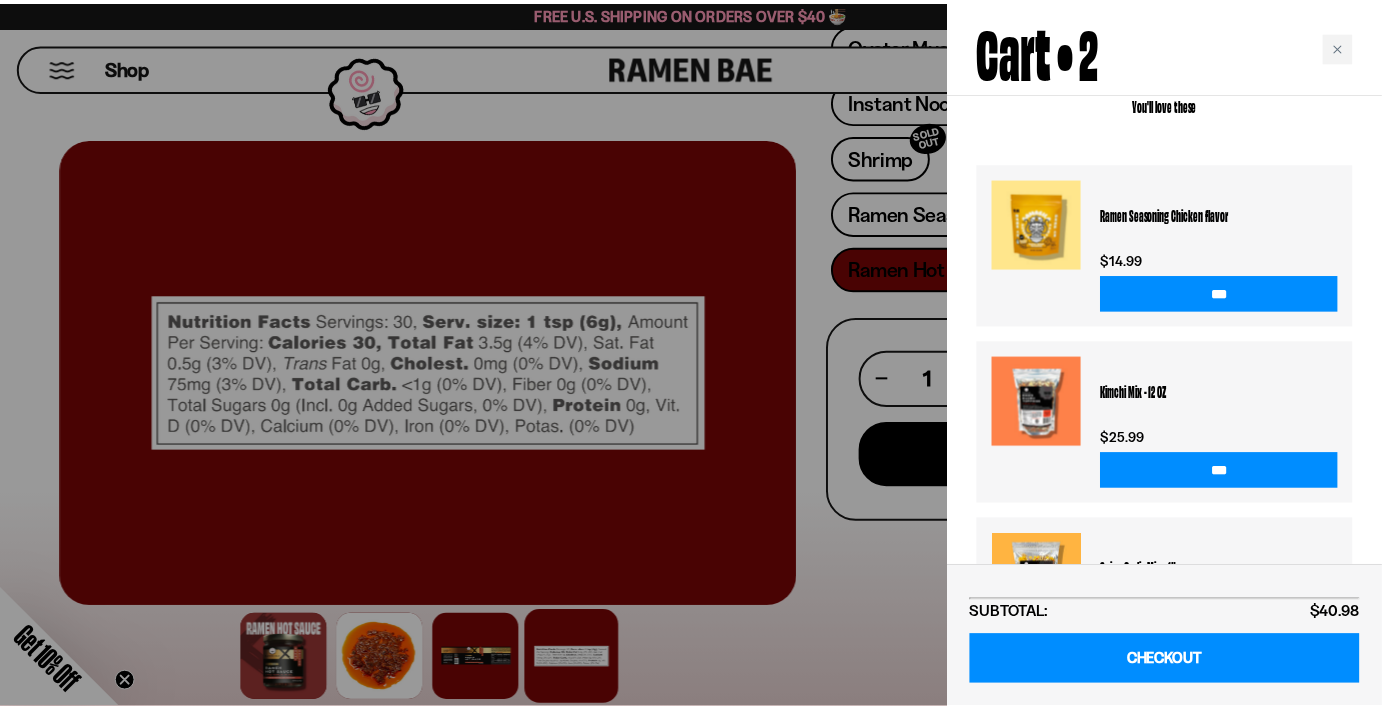 scroll, scrollTop: 637, scrollLeft: 0, axis: vertical 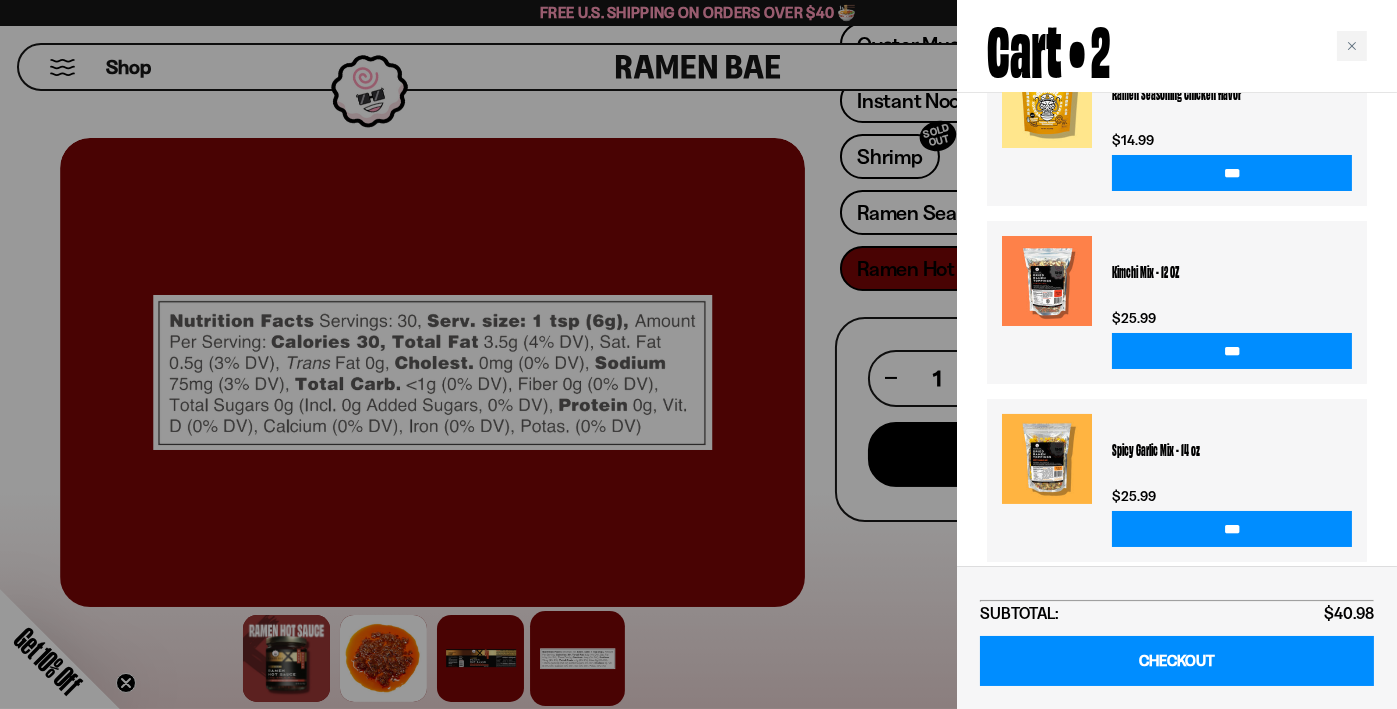 click at bounding box center (698, 354) 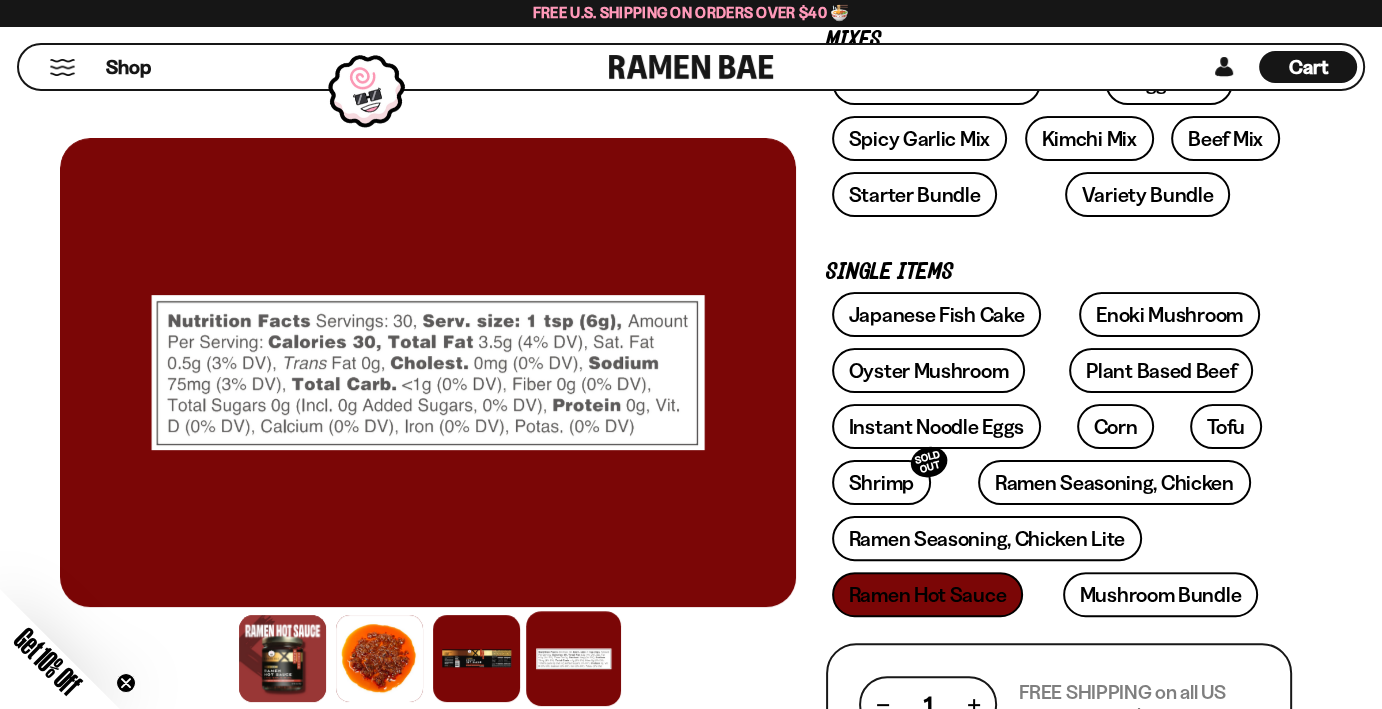 scroll, scrollTop: 300, scrollLeft: 0, axis: vertical 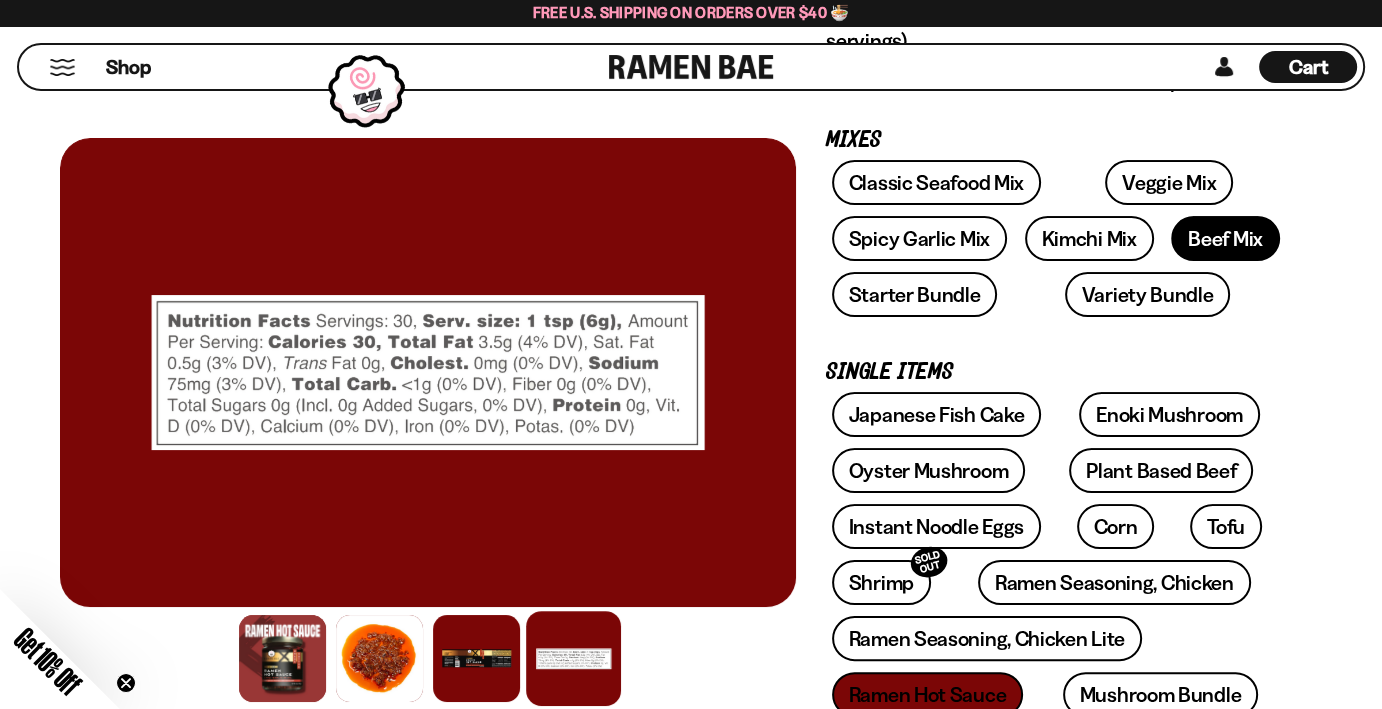 click on "Beef Mix" at bounding box center (1225, 238) 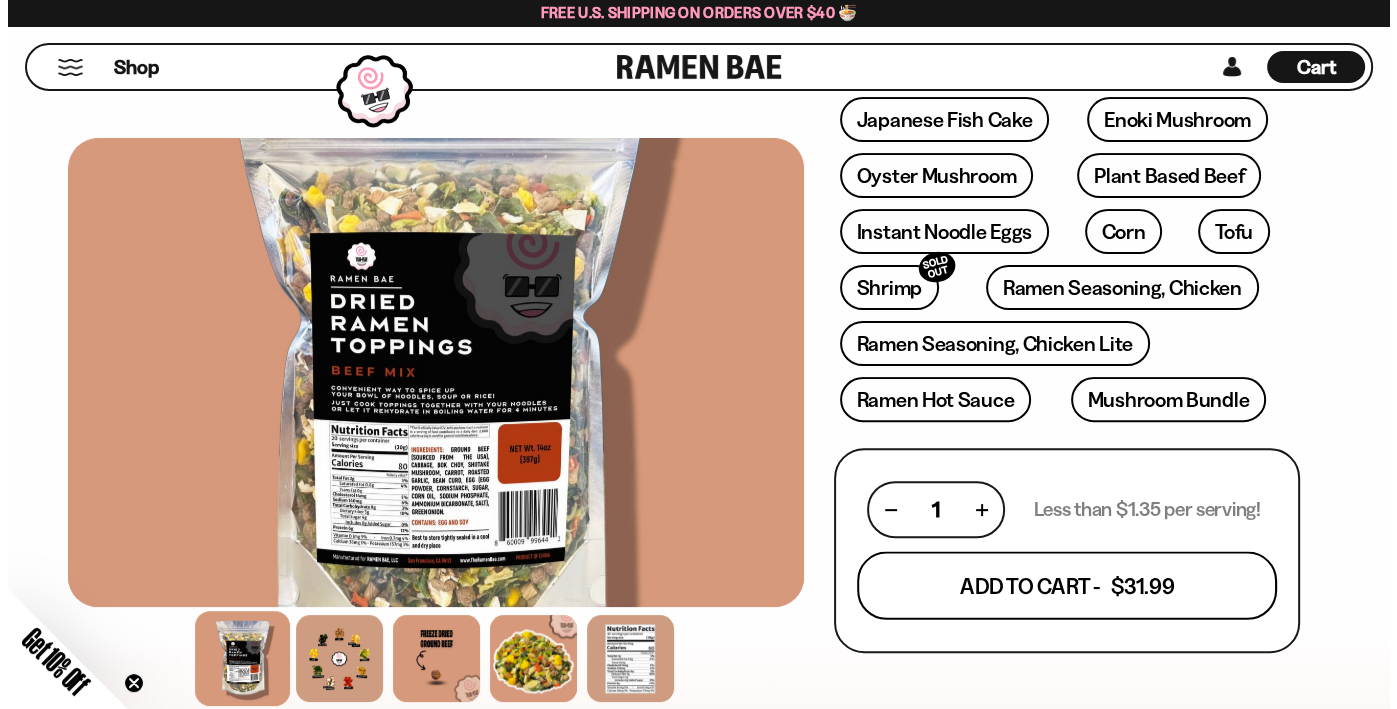 scroll, scrollTop: 600, scrollLeft: 0, axis: vertical 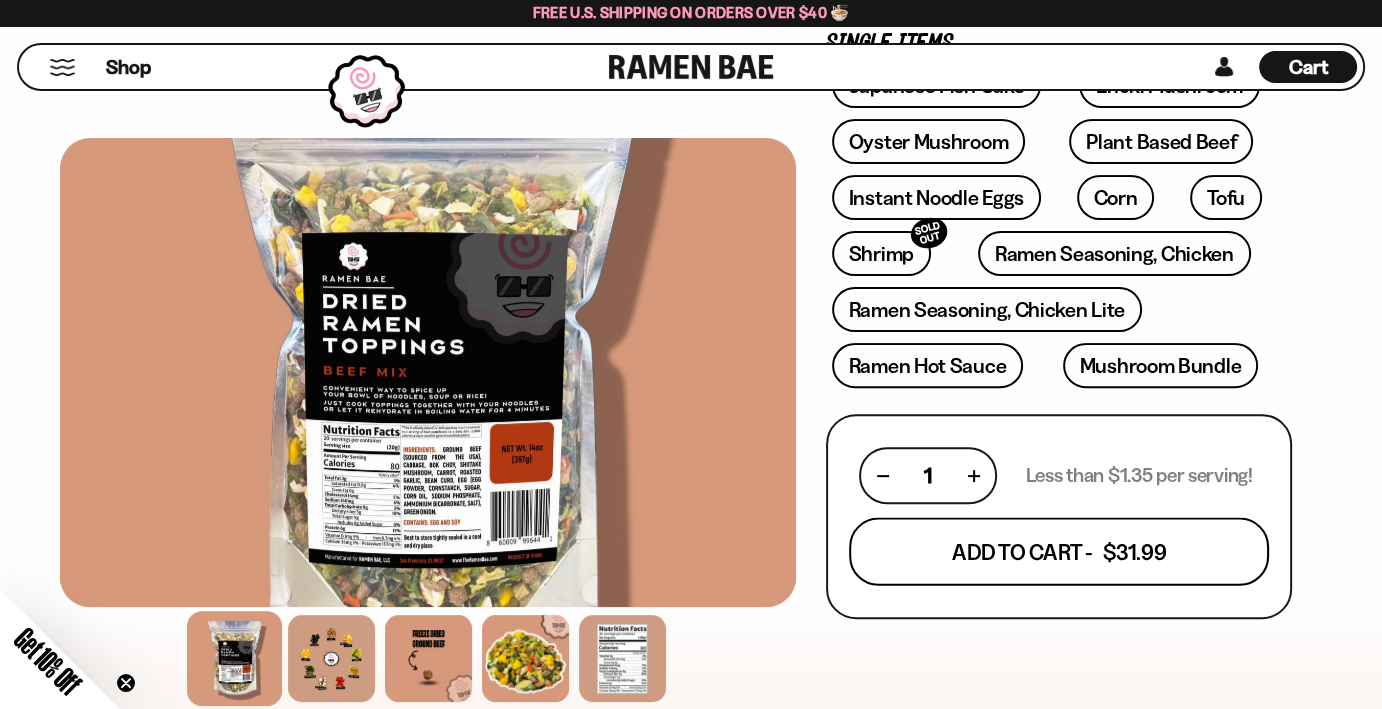 click on "Add To Cart -
$31.99" at bounding box center [1059, 552] 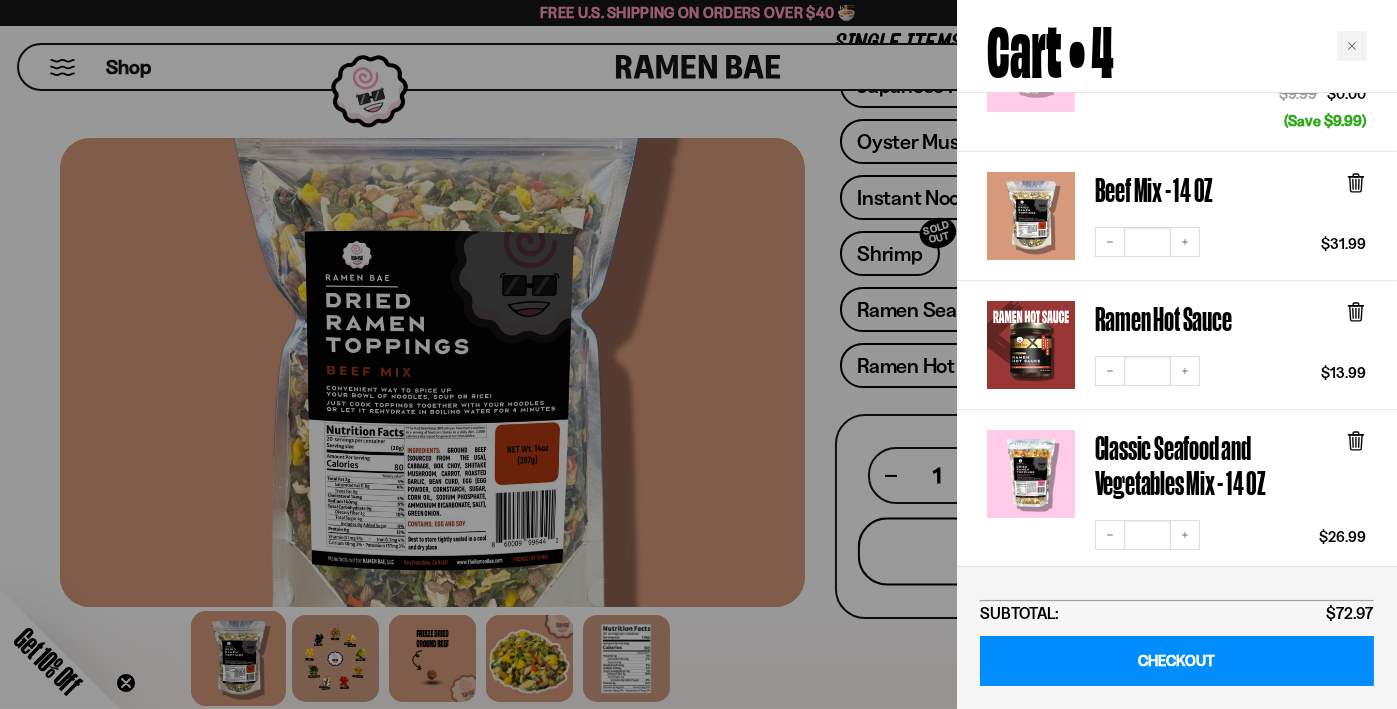 scroll, scrollTop: 300, scrollLeft: 0, axis: vertical 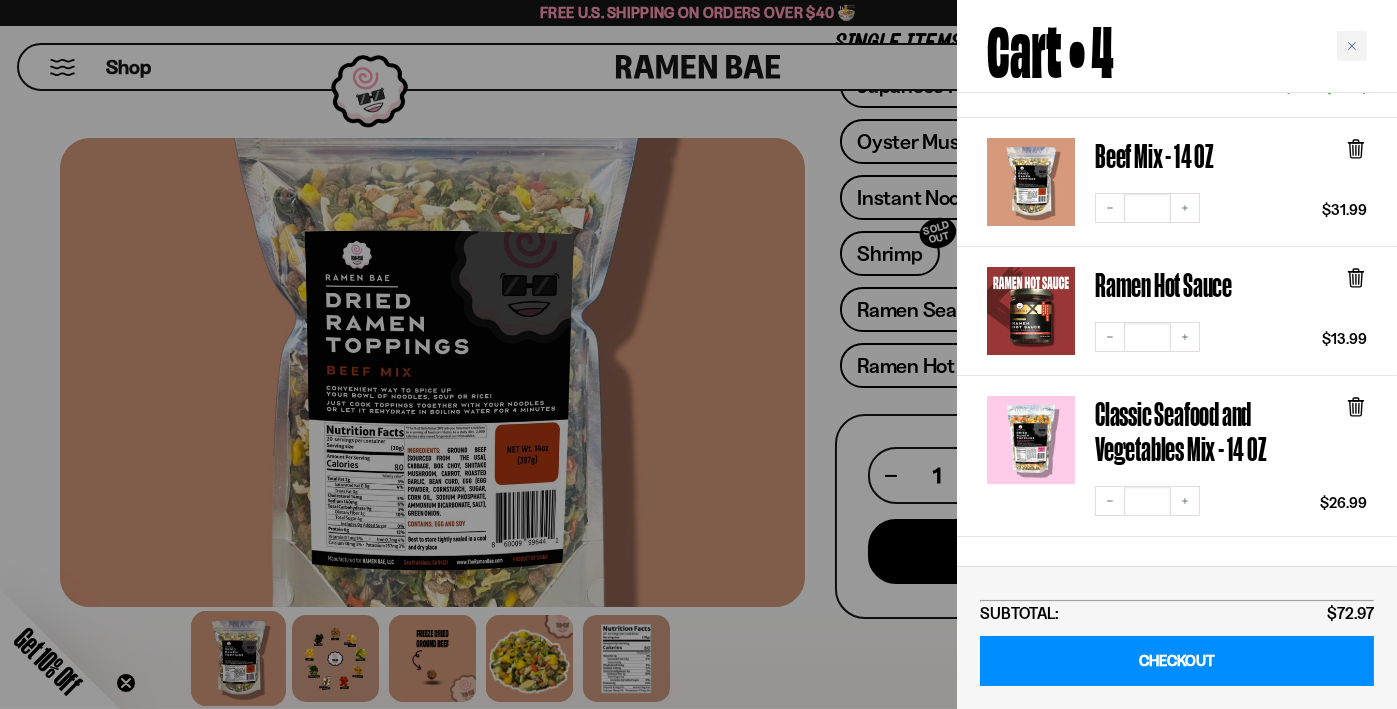 click 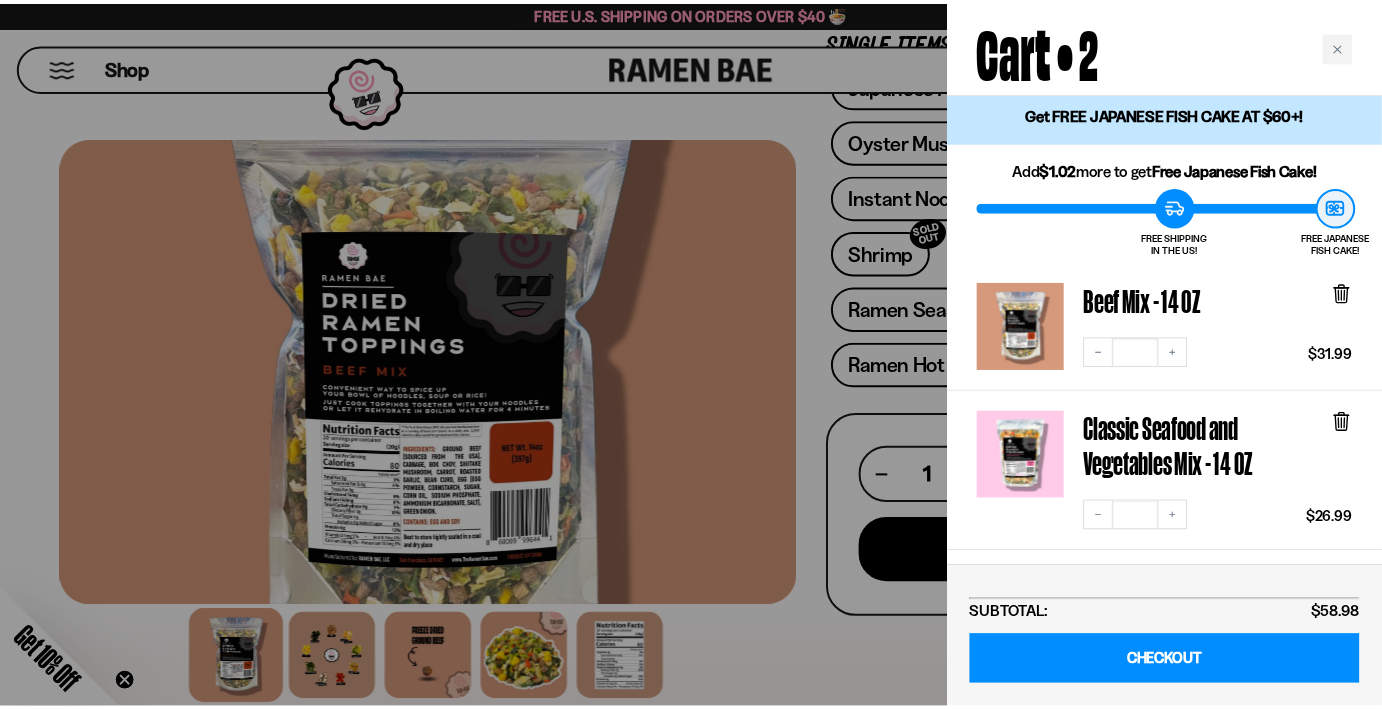 scroll, scrollTop: 0, scrollLeft: 0, axis: both 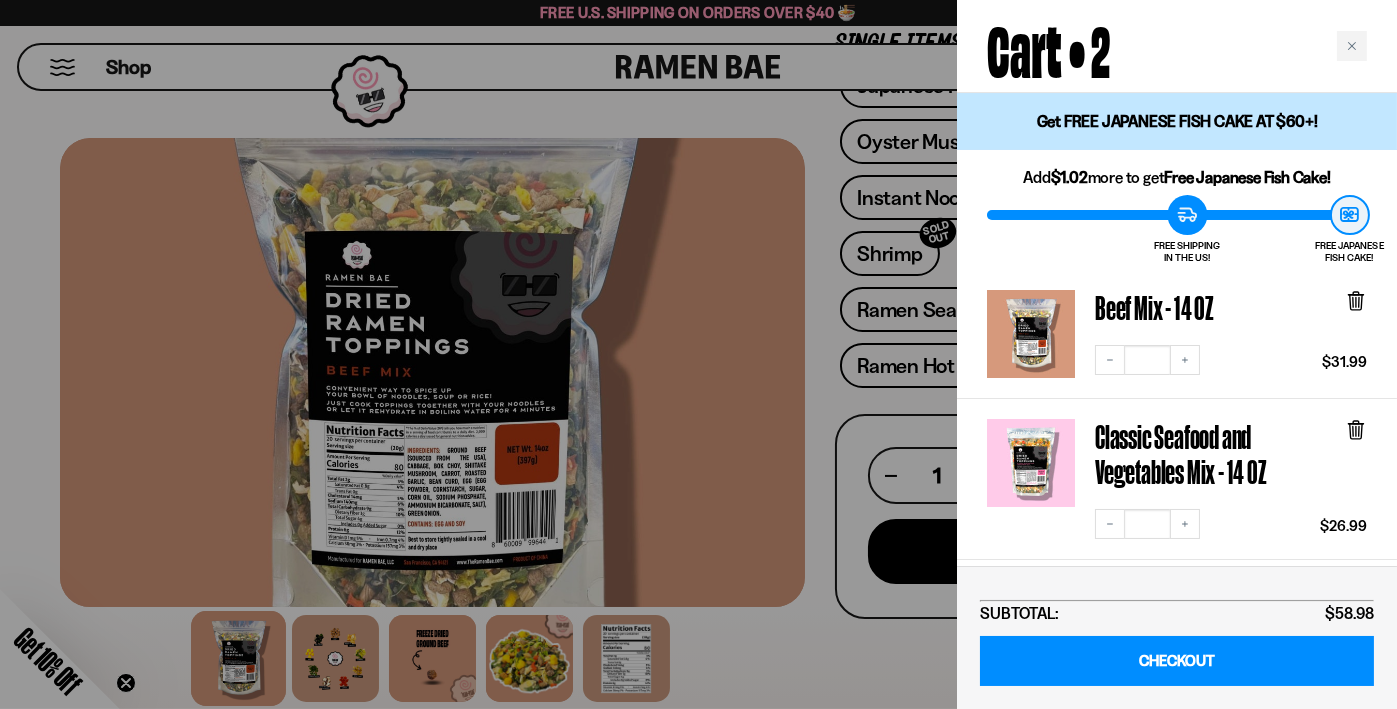 click at bounding box center [698, 354] 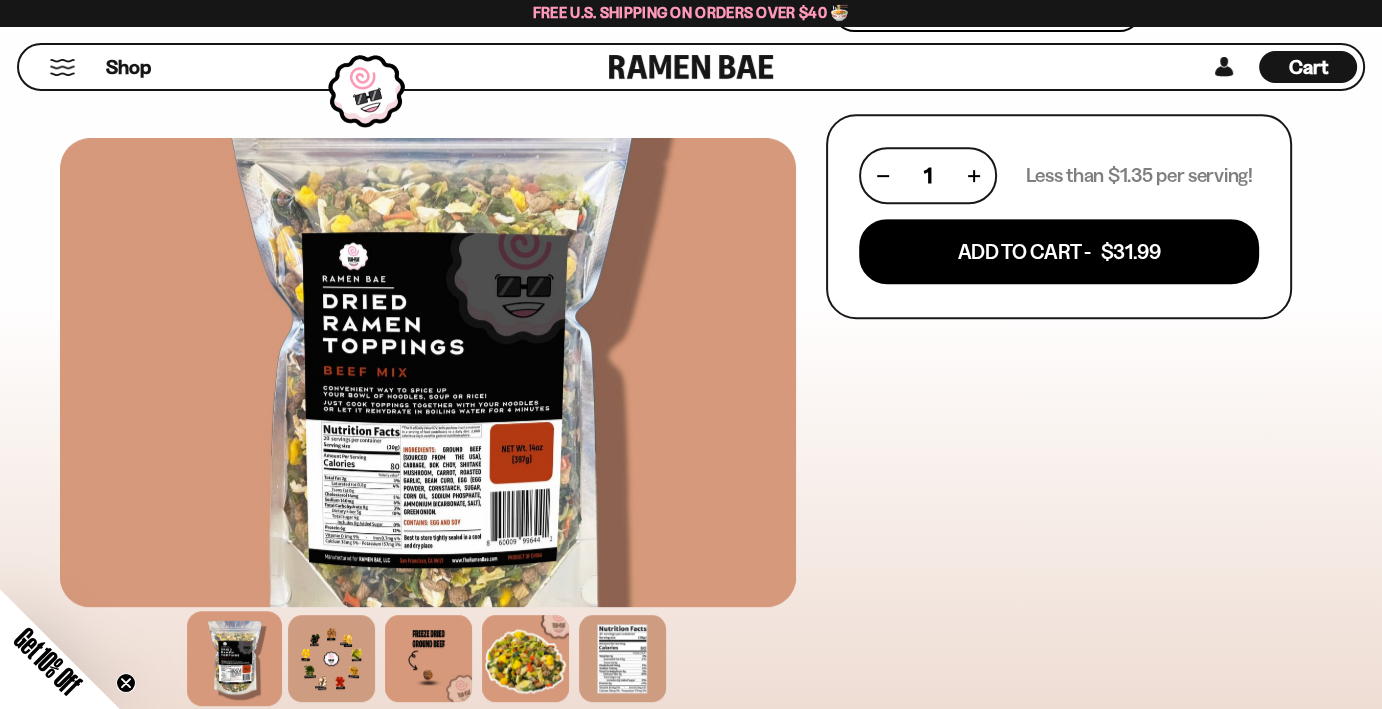 scroll, scrollTop: 400, scrollLeft: 0, axis: vertical 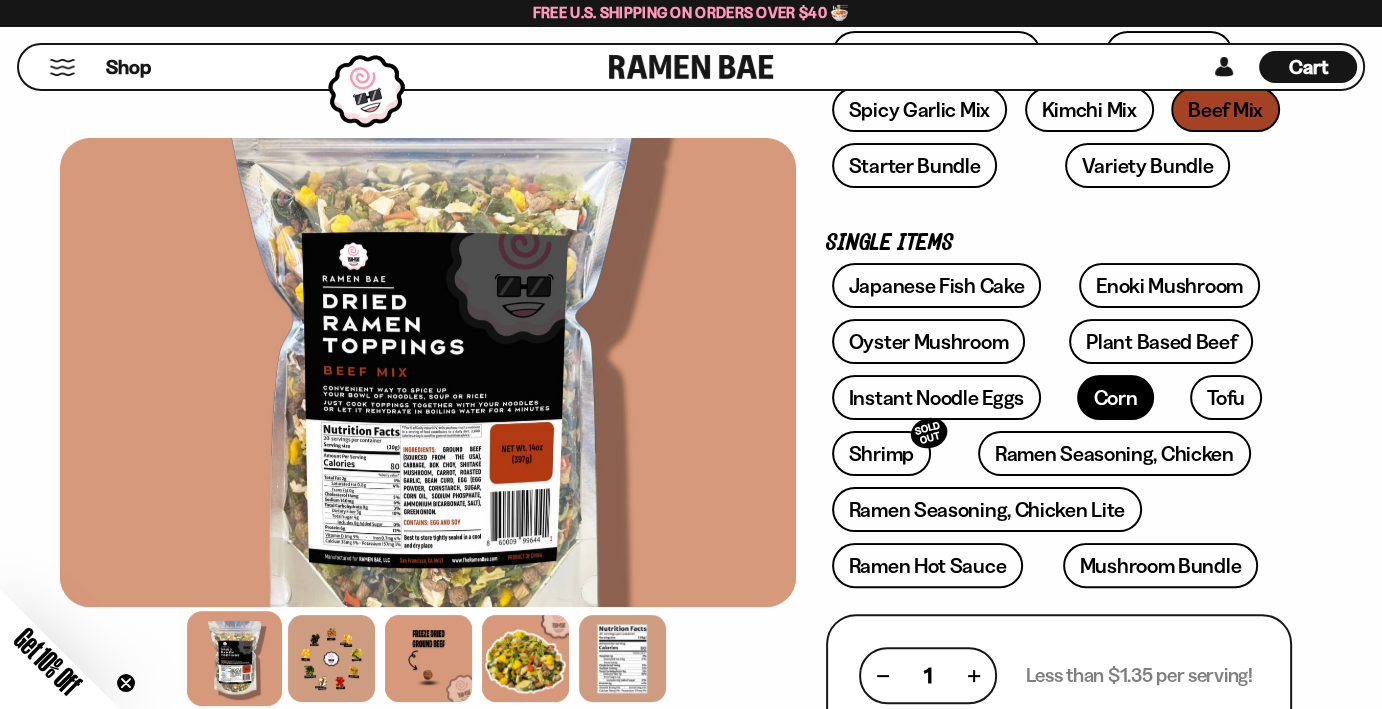 click on "Corn" at bounding box center [1116, 397] 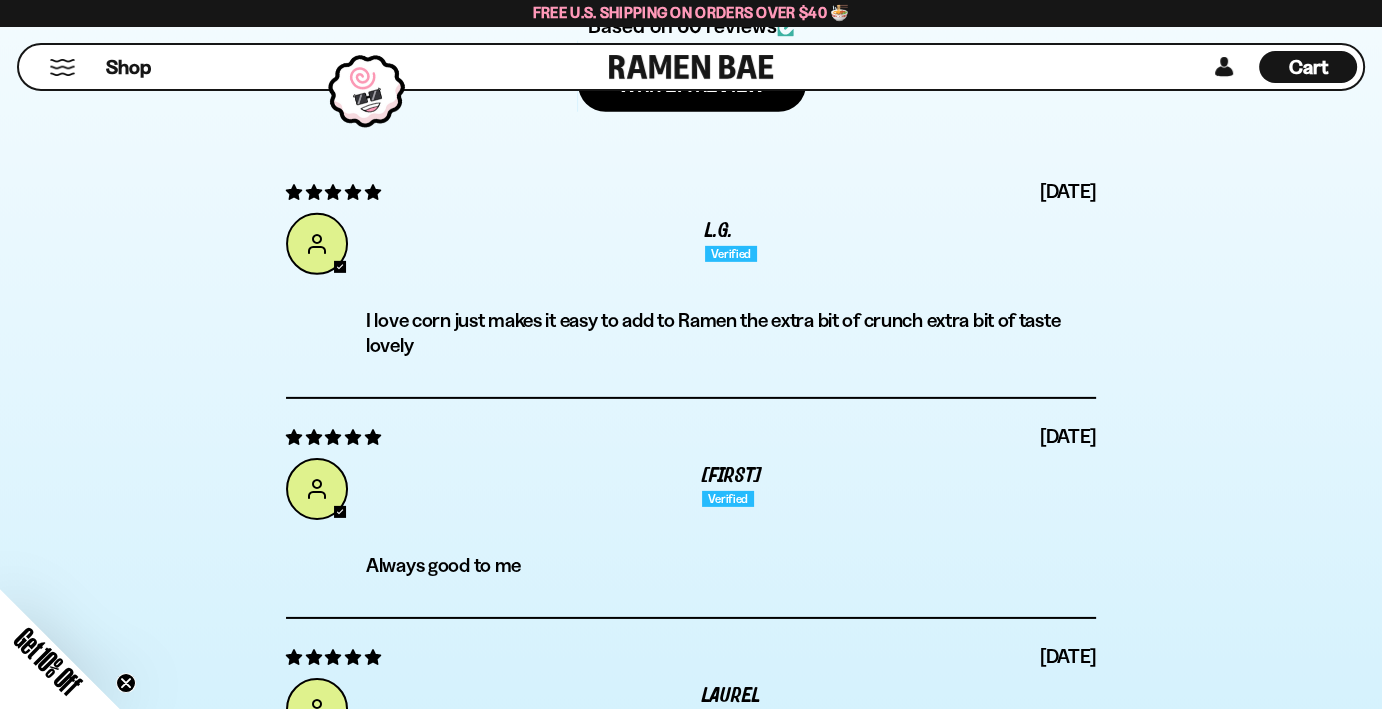scroll, scrollTop: 6600, scrollLeft: 0, axis: vertical 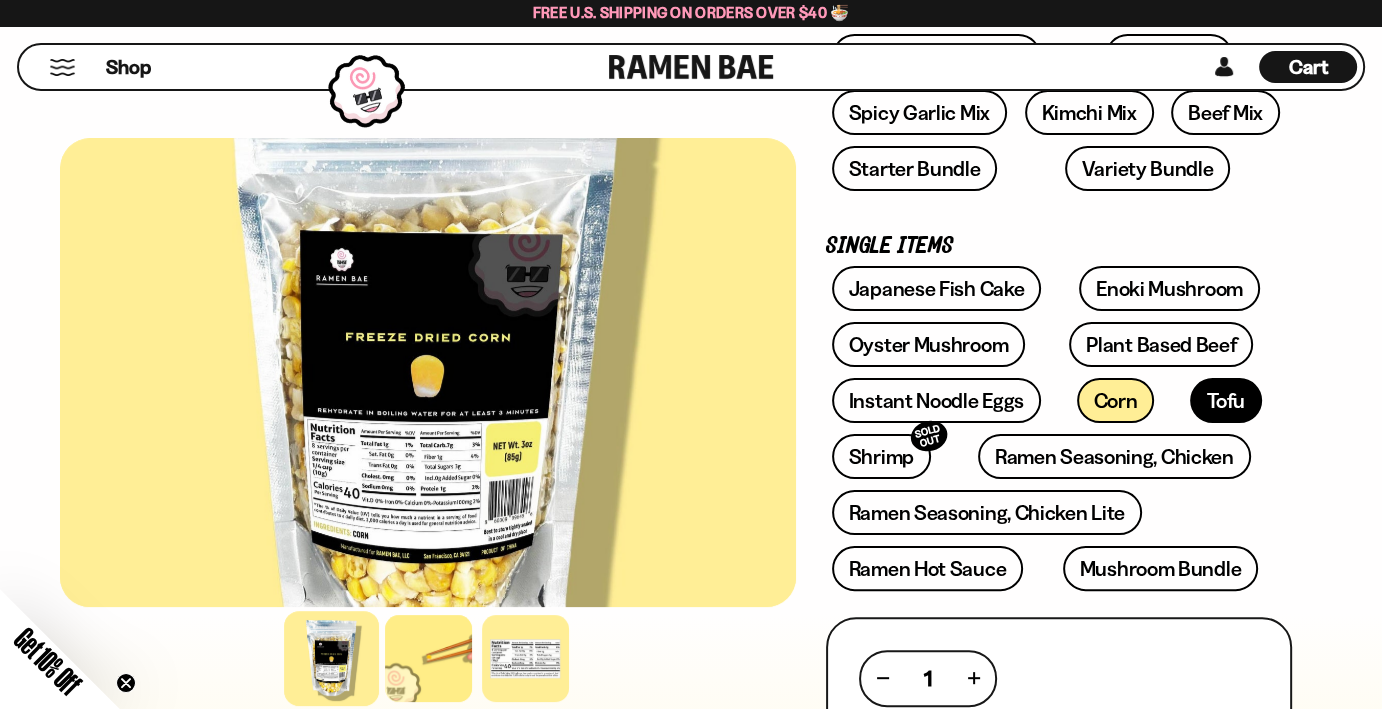 click on "Tofu" at bounding box center [1226, 400] 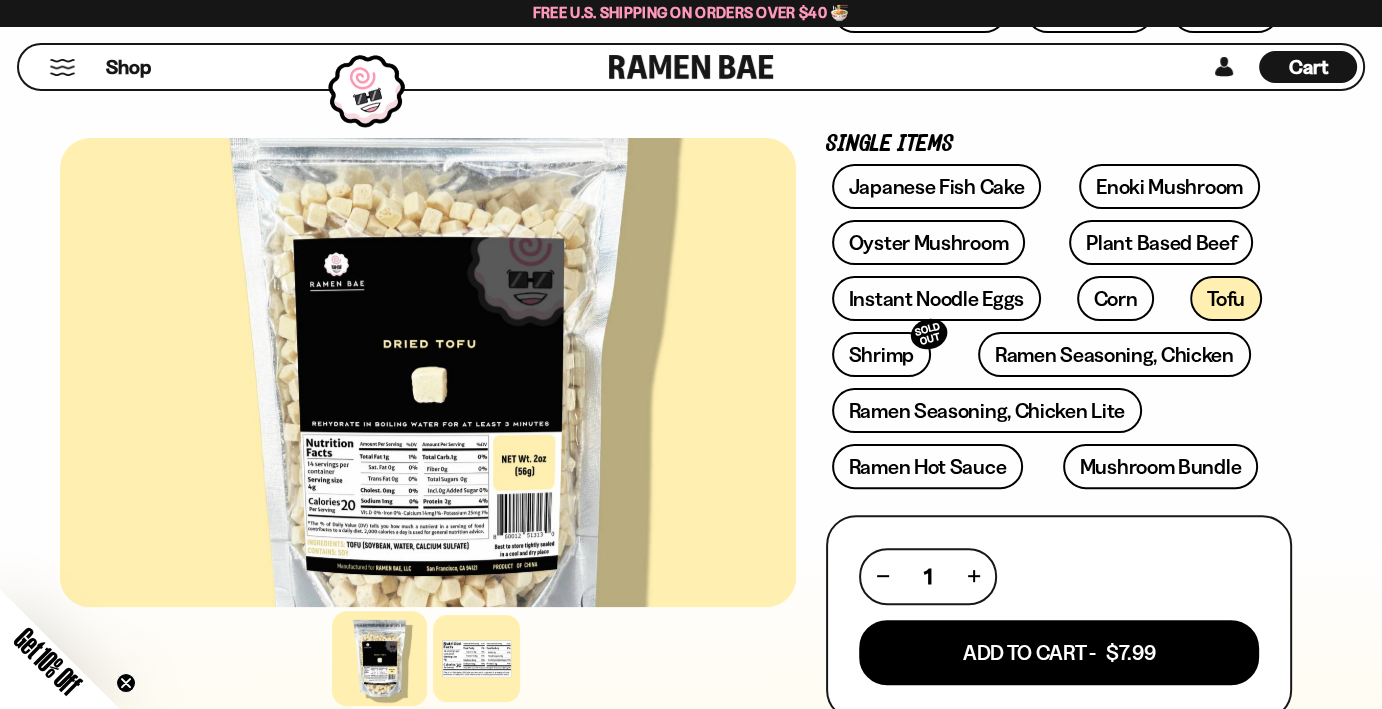 scroll, scrollTop: 500, scrollLeft: 0, axis: vertical 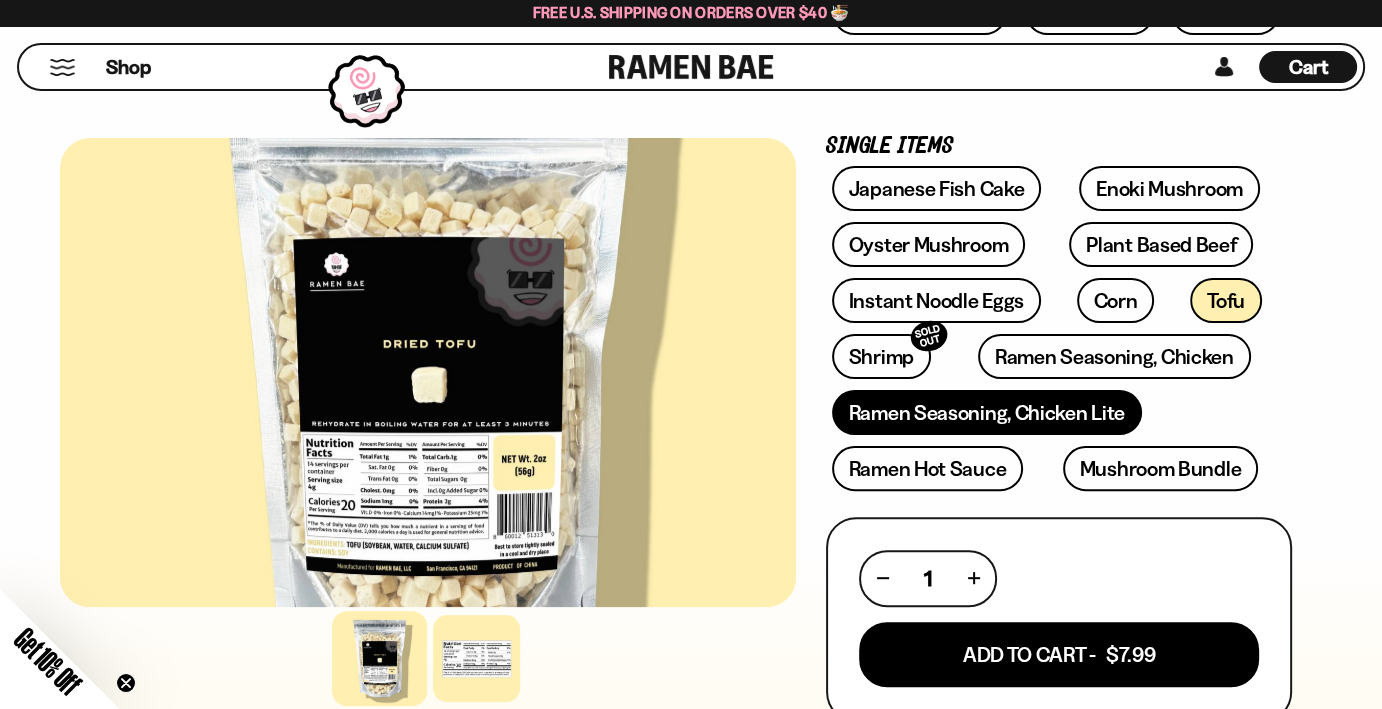 click on "Ramen Seasoning, Chicken Lite" at bounding box center [987, 412] 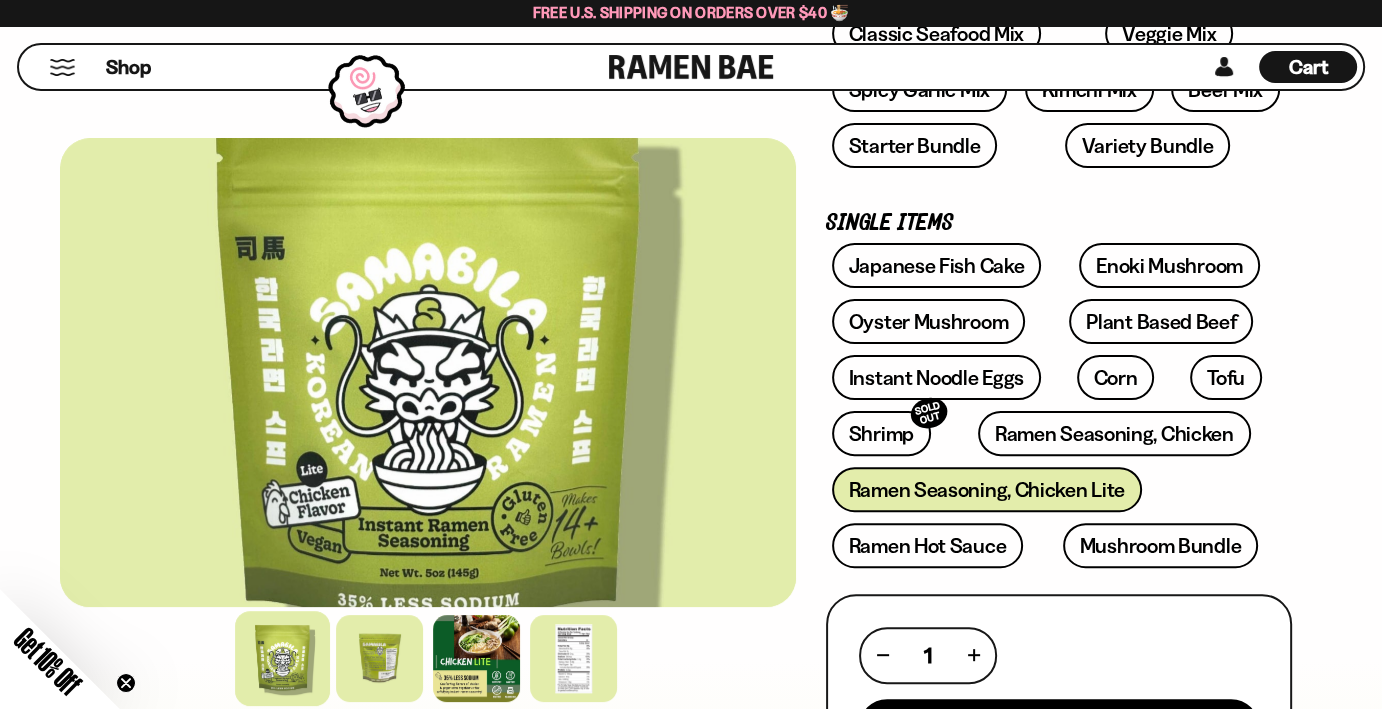scroll, scrollTop: 500, scrollLeft: 0, axis: vertical 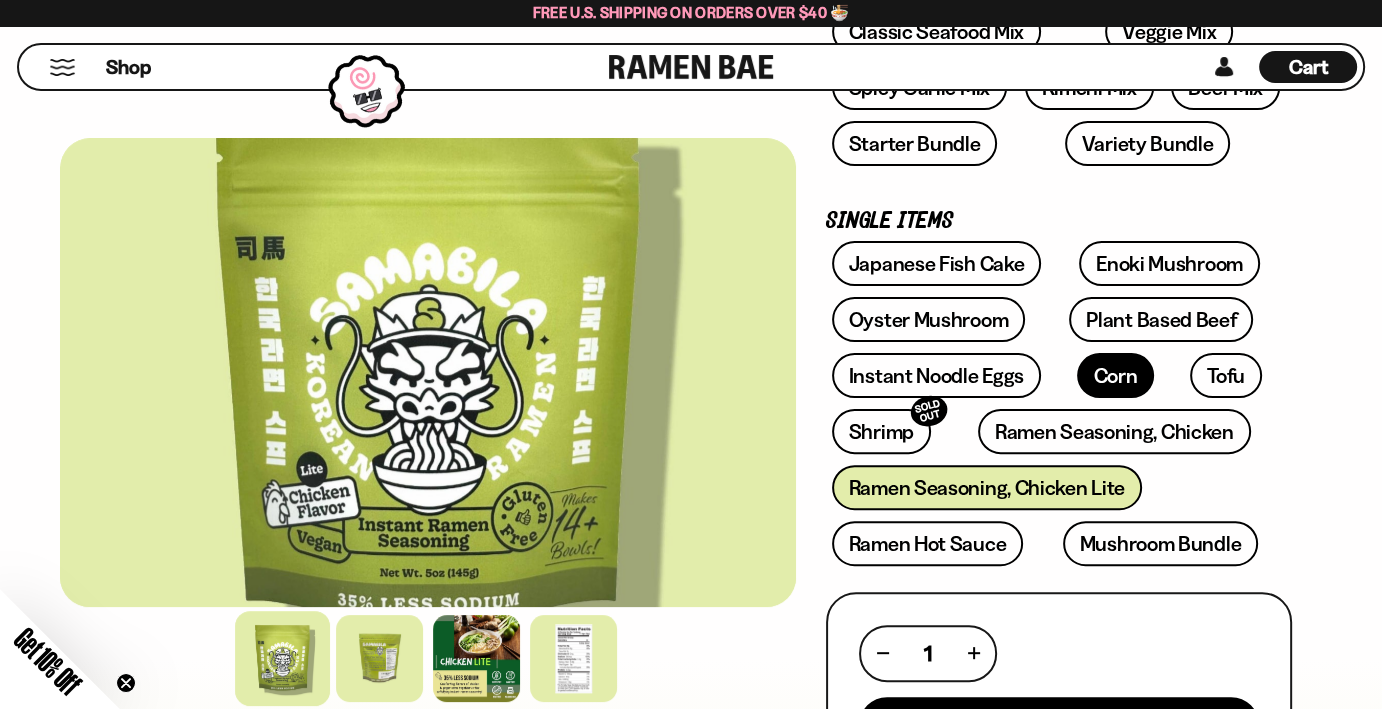 click on "Corn" at bounding box center [1116, 375] 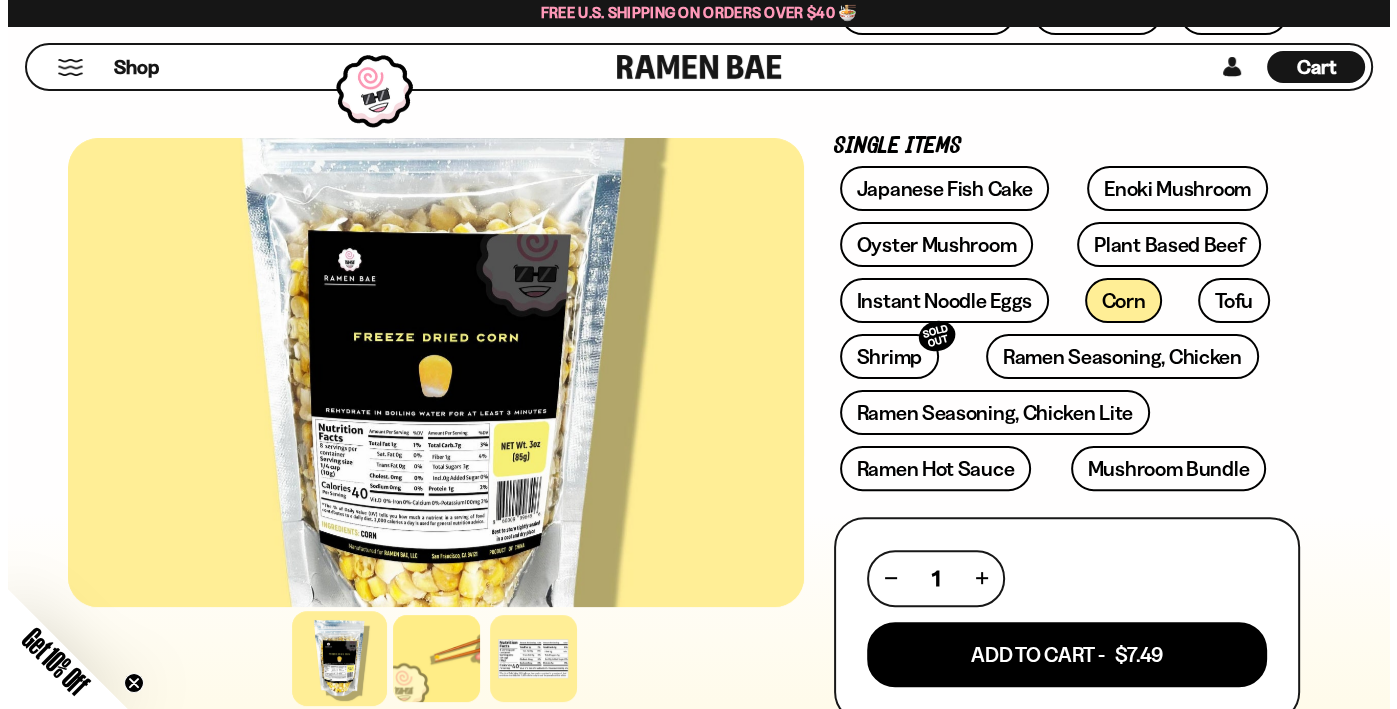 scroll, scrollTop: 600, scrollLeft: 0, axis: vertical 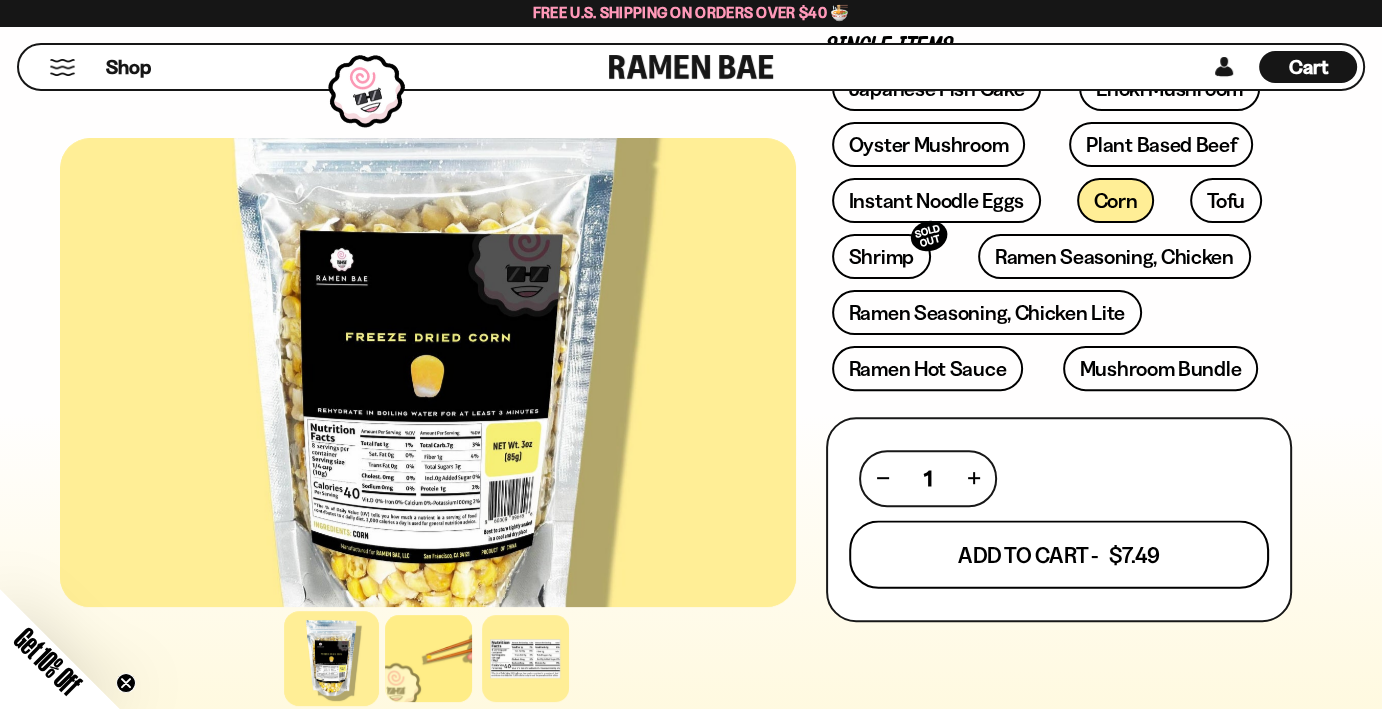 click on "Add To Cart -
$7.49" at bounding box center [1059, 554] 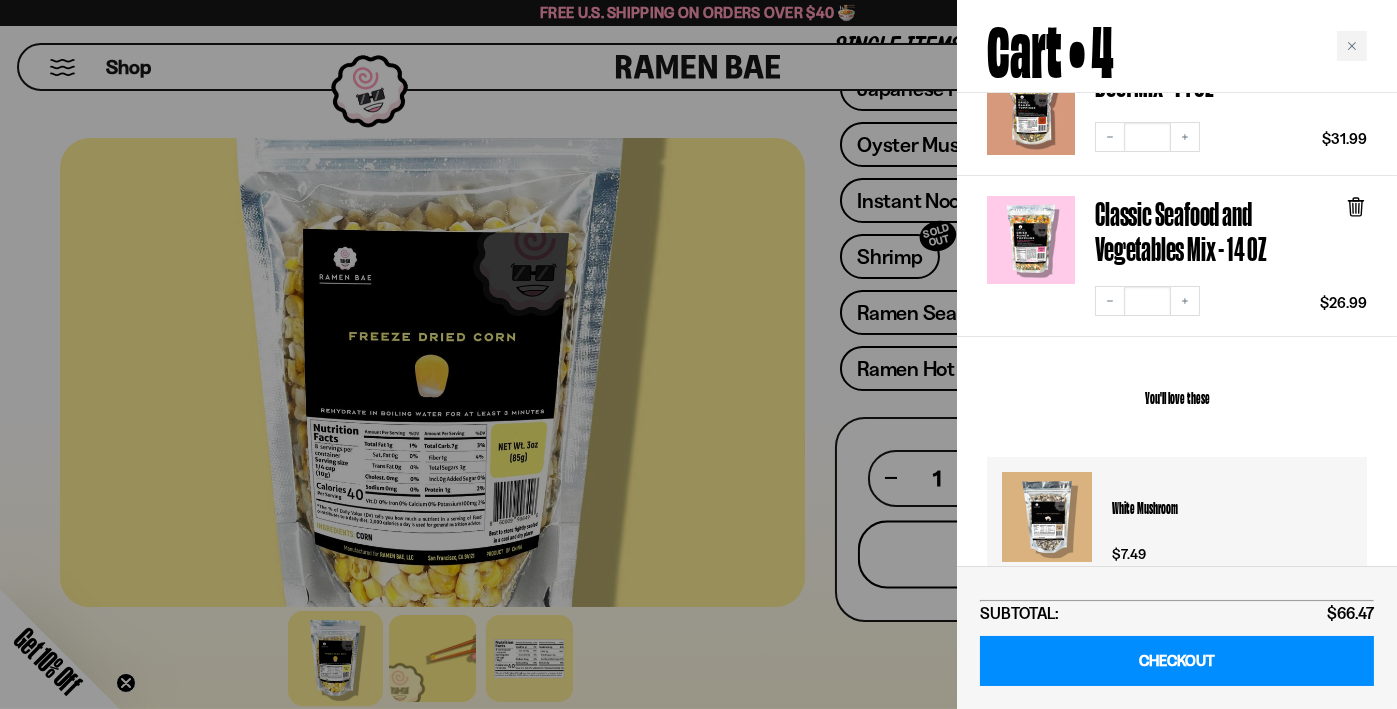 scroll, scrollTop: 900, scrollLeft: 0, axis: vertical 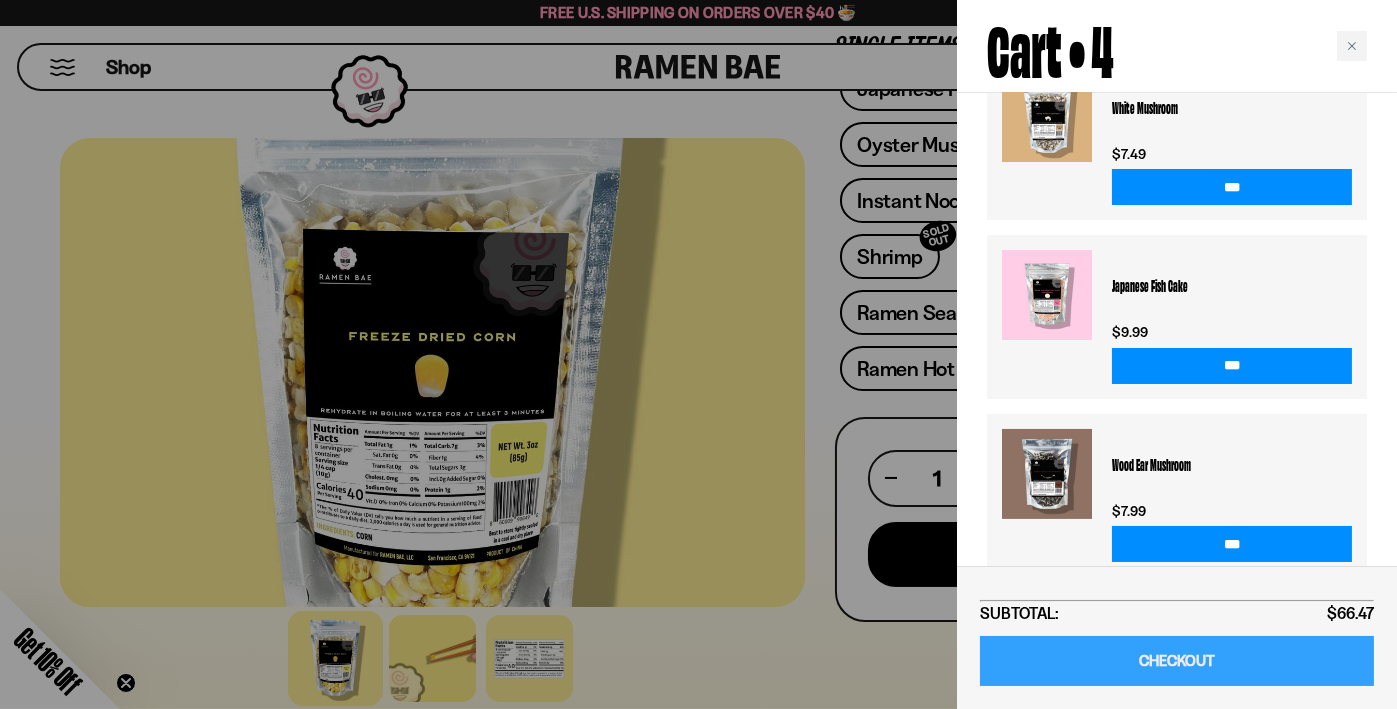 click on "CHECKOUT" at bounding box center (1177, 661) 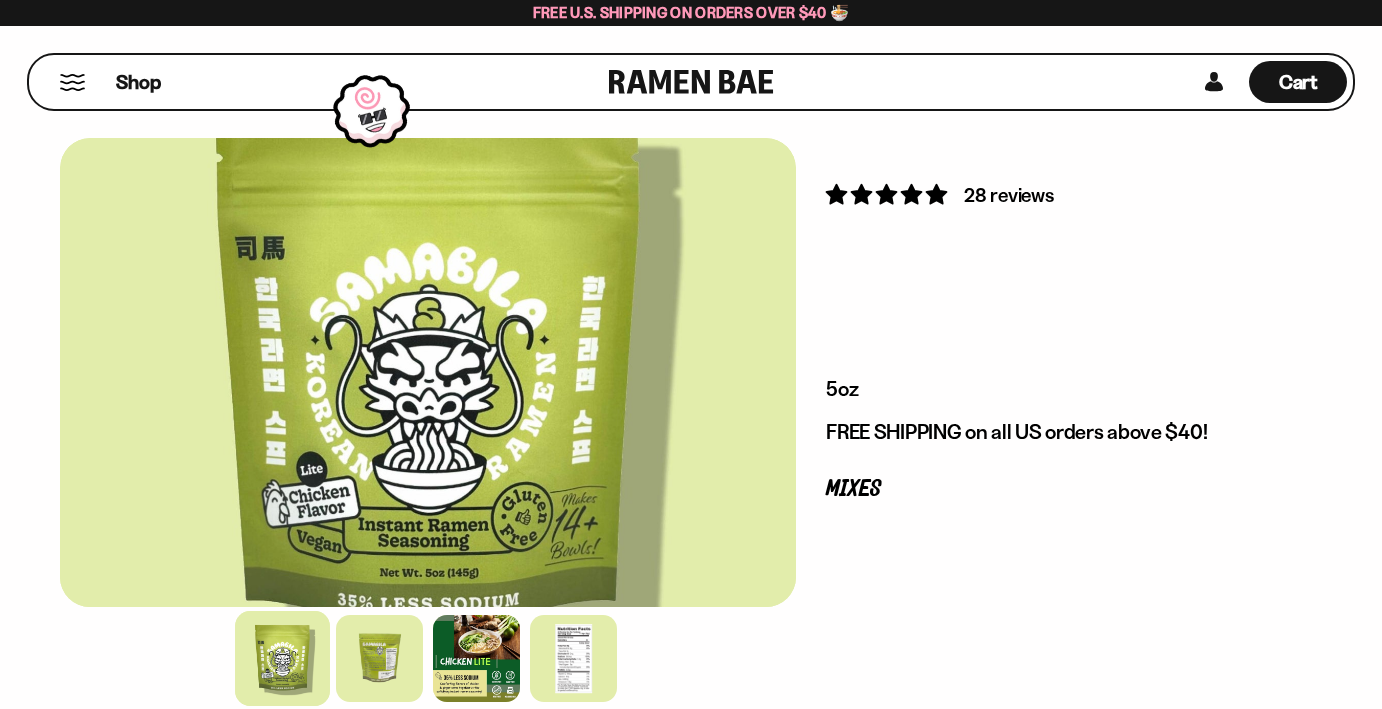 scroll, scrollTop: 0, scrollLeft: 0, axis: both 